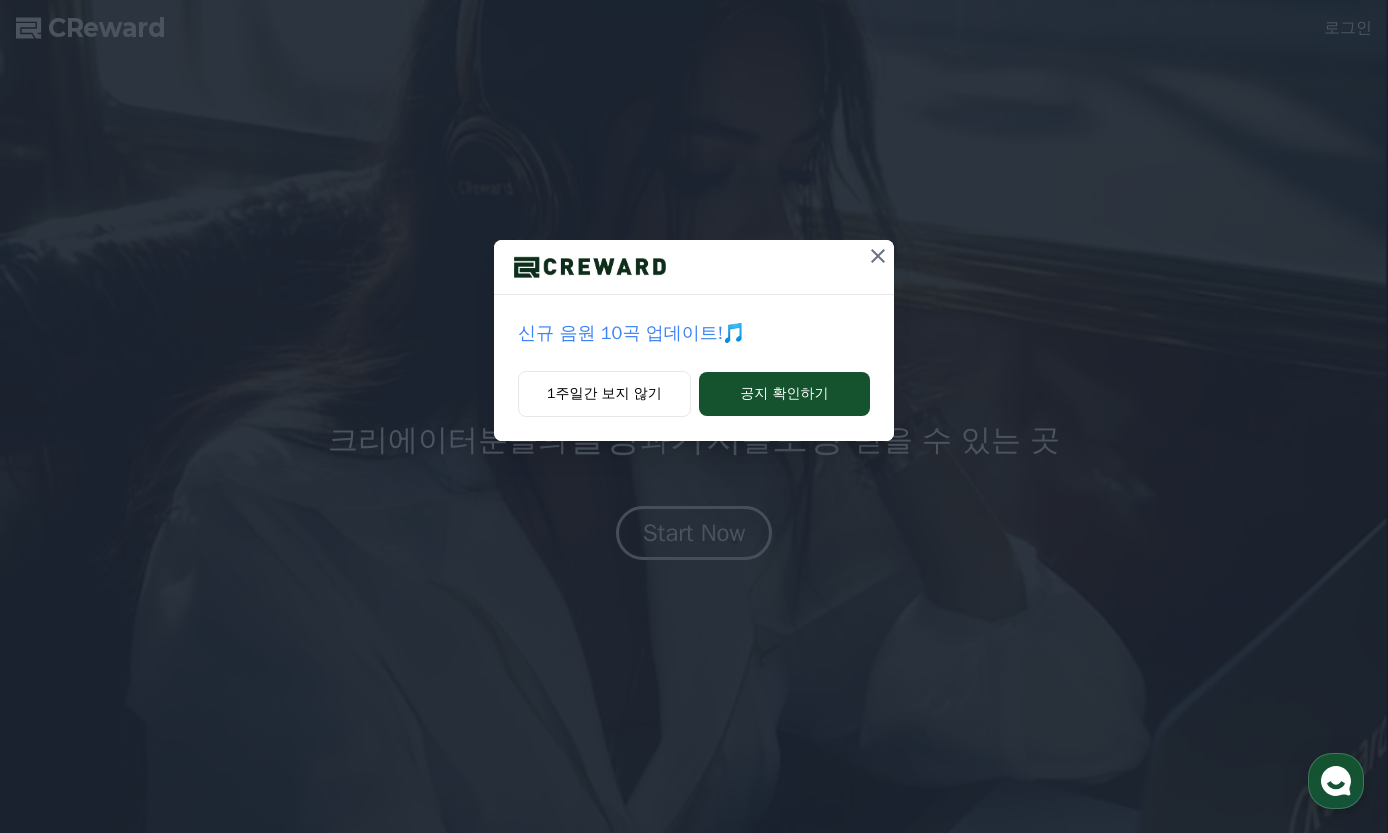 scroll, scrollTop: 0, scrollLeft: 0, axis: both 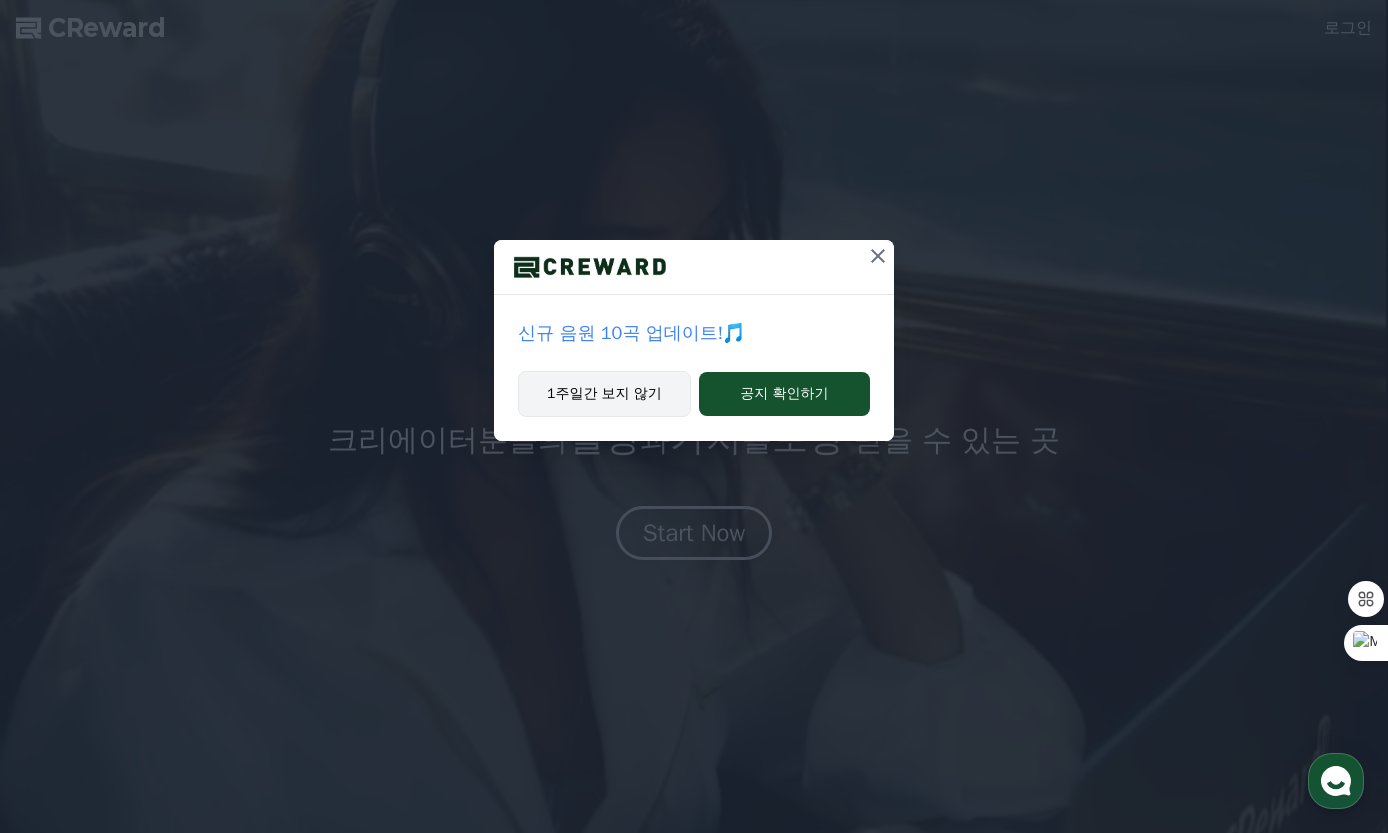 click on "1주일간 보지 않기" at bounding box center (604, 394) 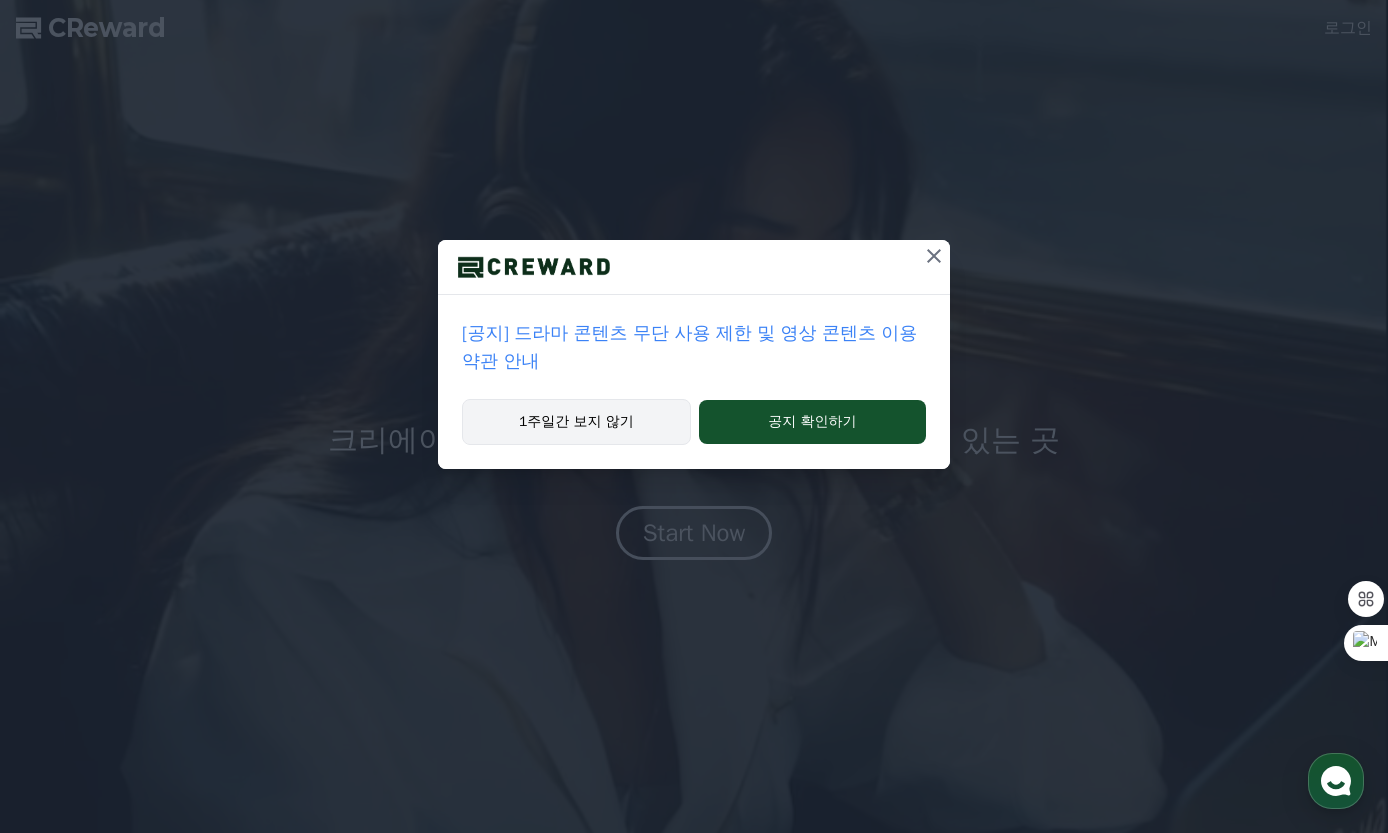 click on "1주일간 보지 않기" at bounding box center [576, 422] 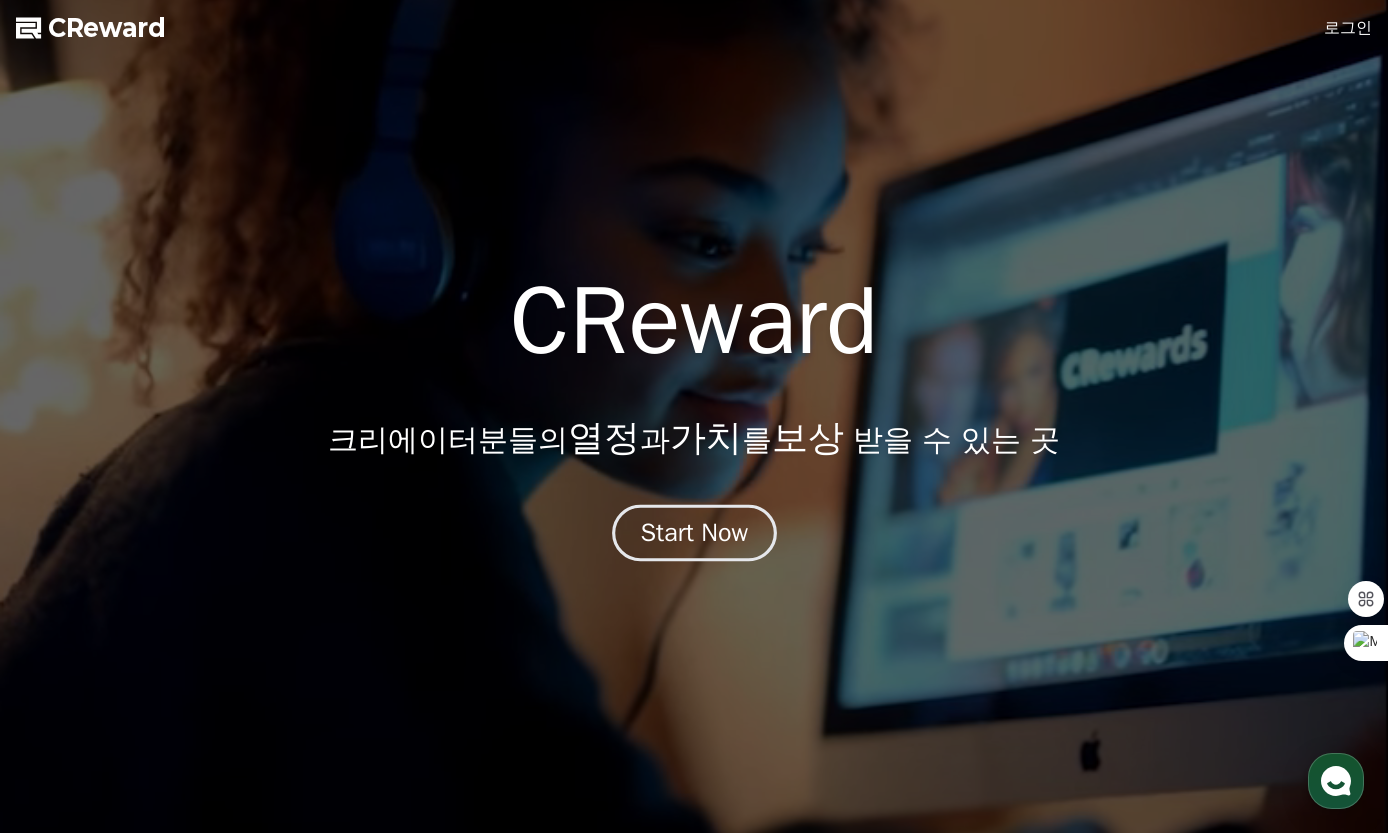 click on "Start Now" at bounding box center (694, 533) 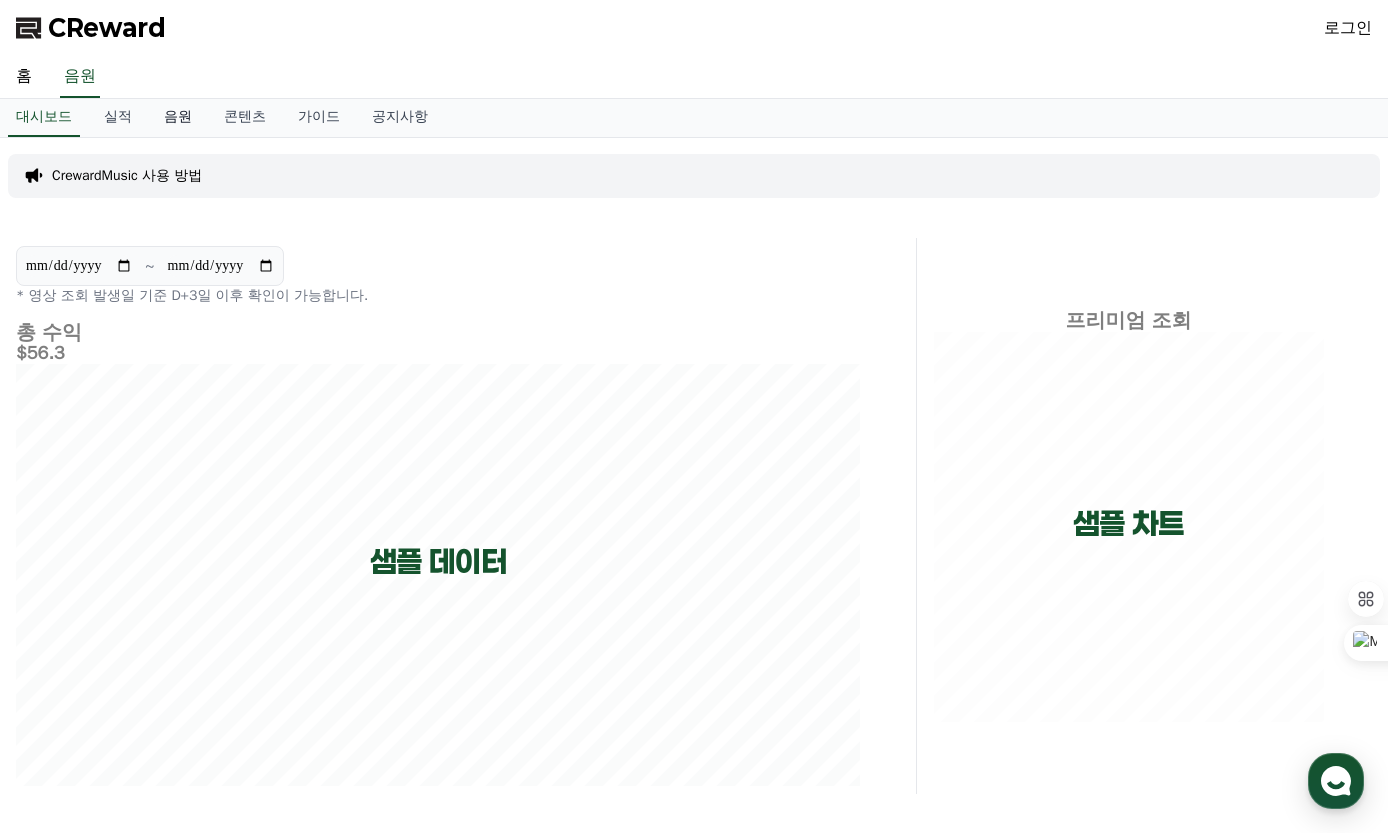 click on "음원" at bounding box center [178, 118] 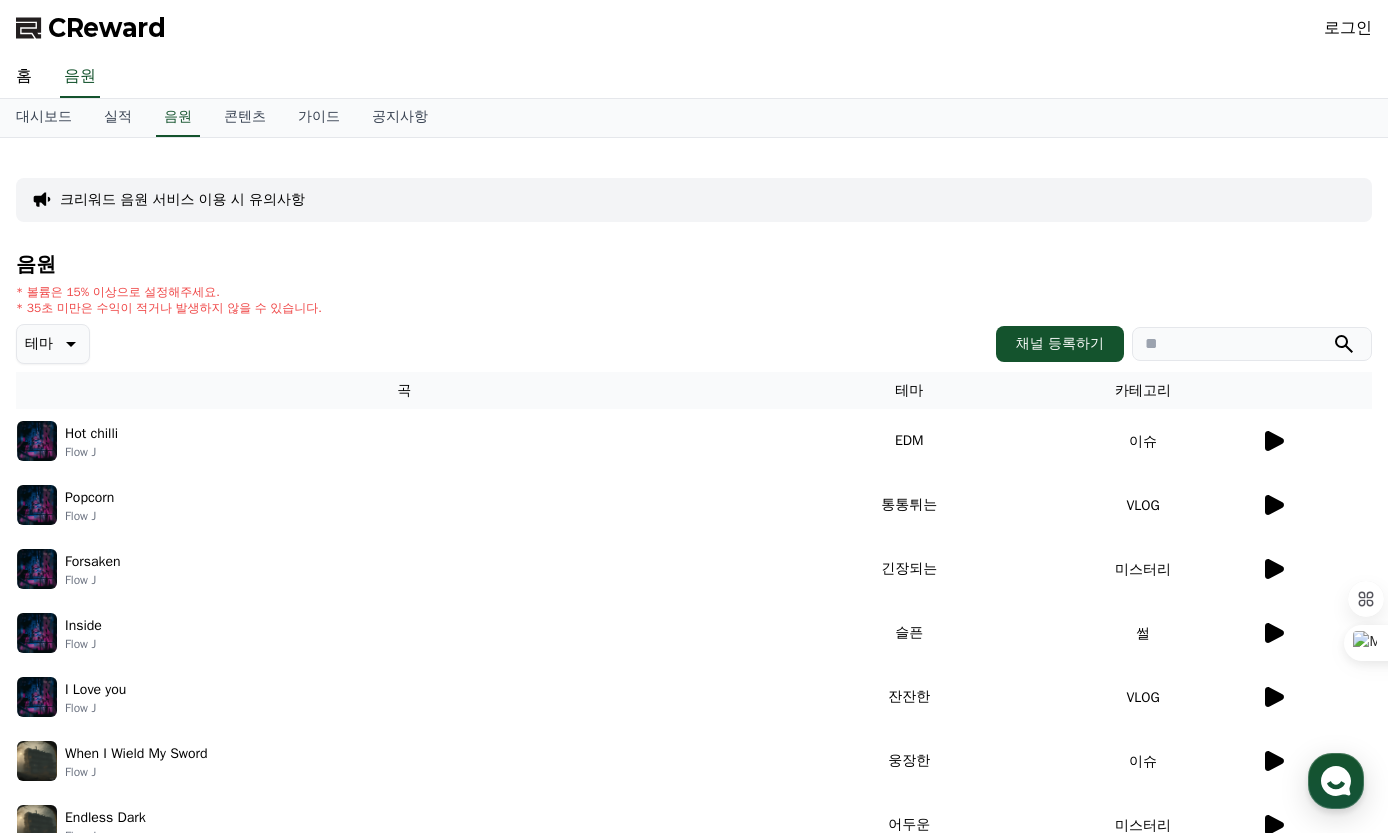 click at bounding box center (37, 441) 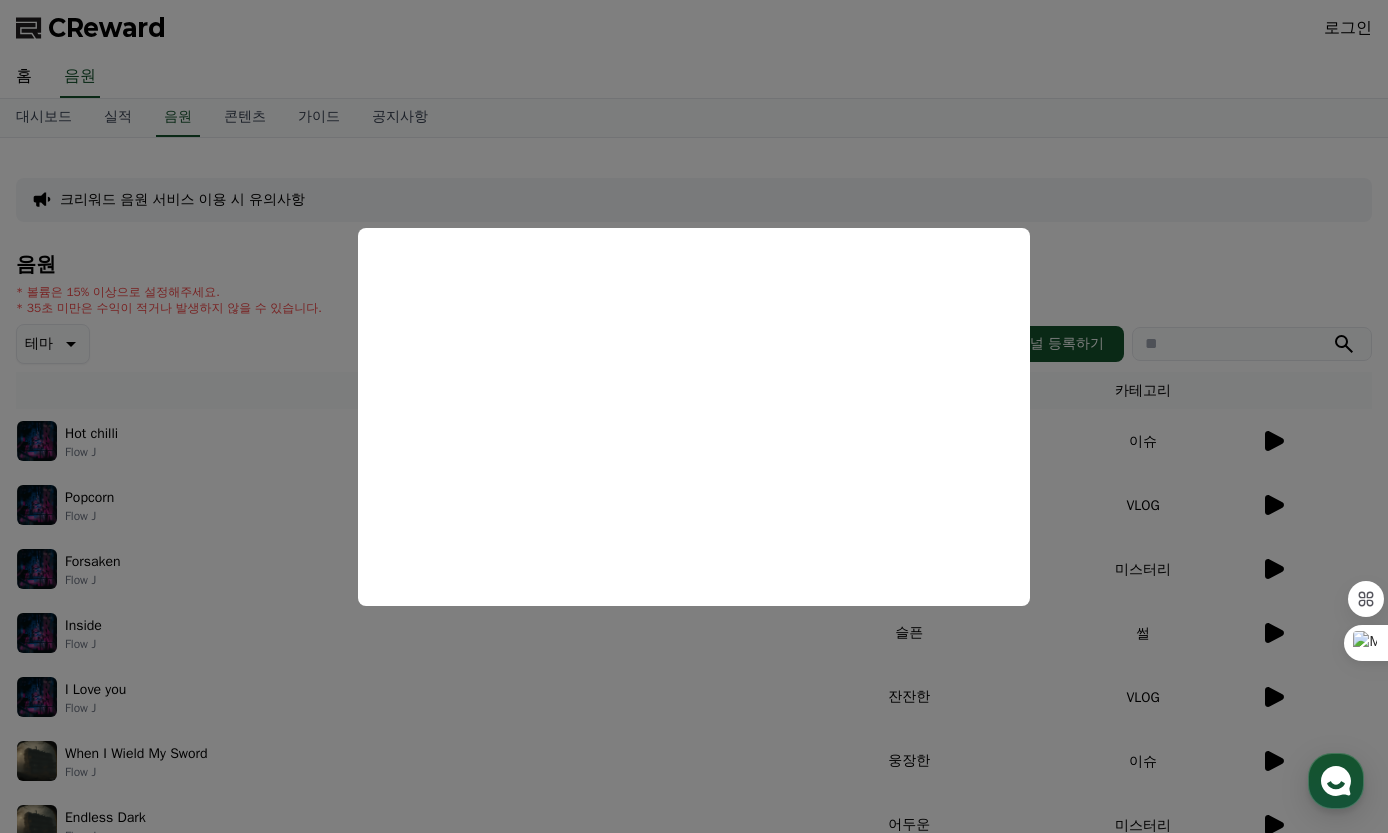 click at bounding box center [694, 416] 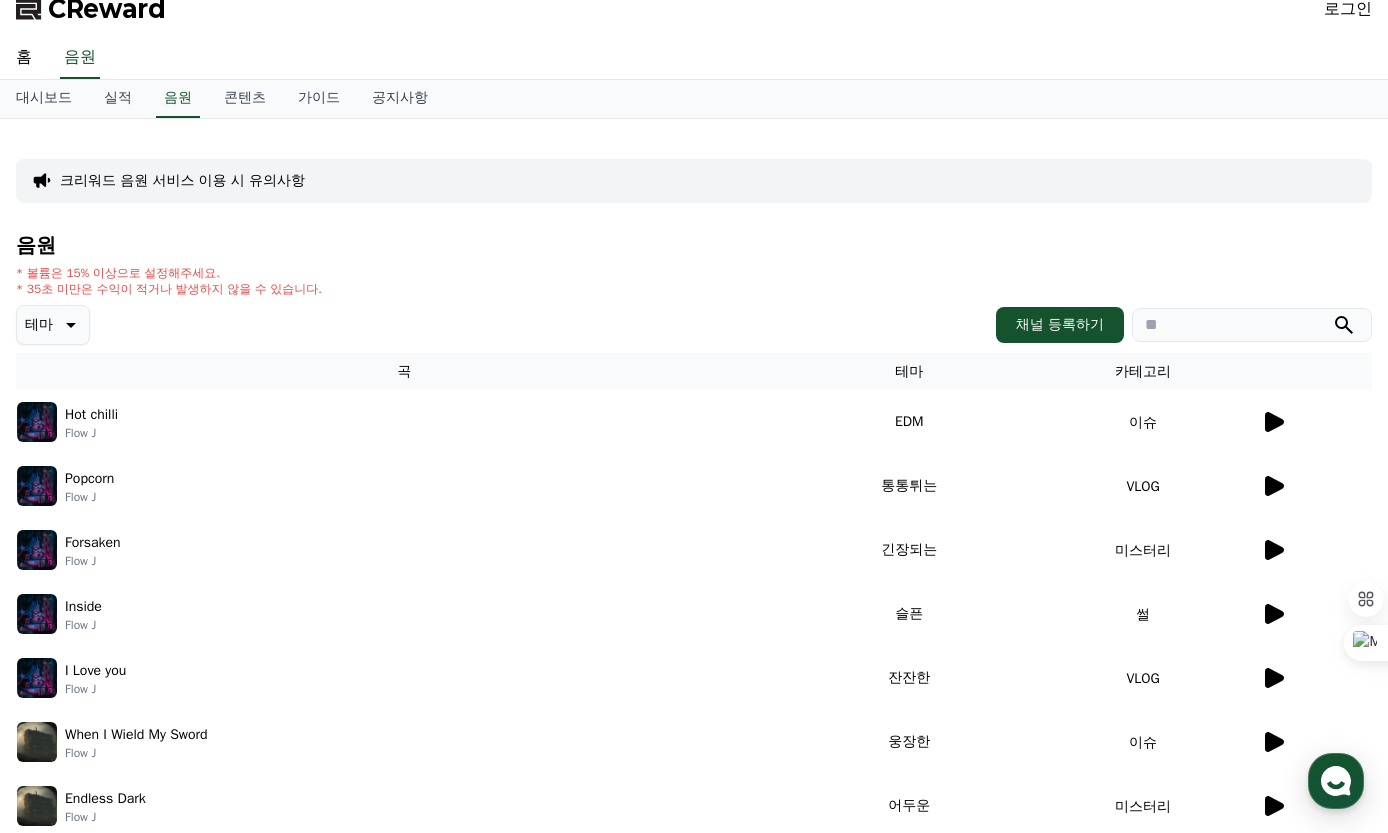 scroll, scrollTop: 0, scrollLeft: 0, axis: both 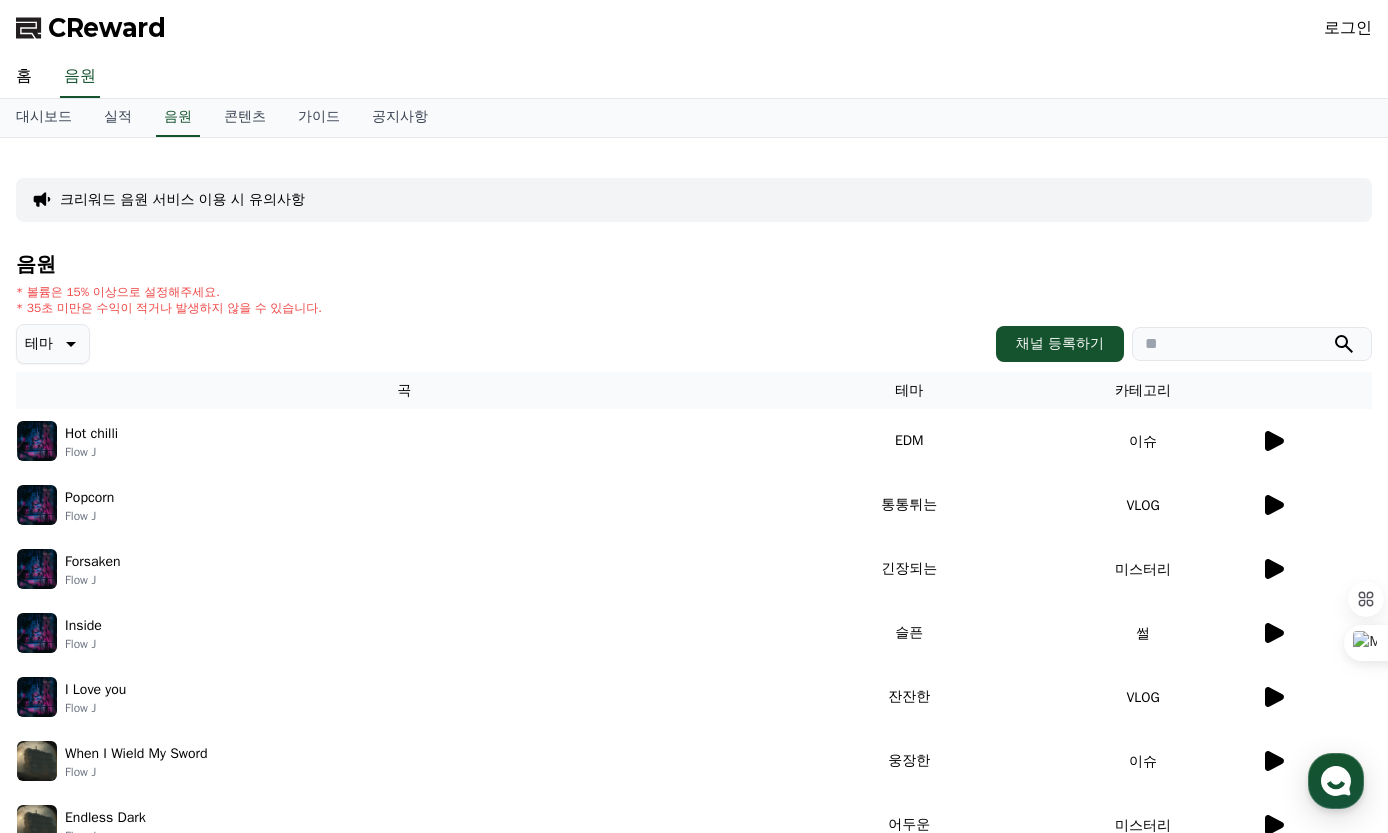 click on "크리워드 음원 서비스 이용 시 유의사항" at bounding box center [694, 200] 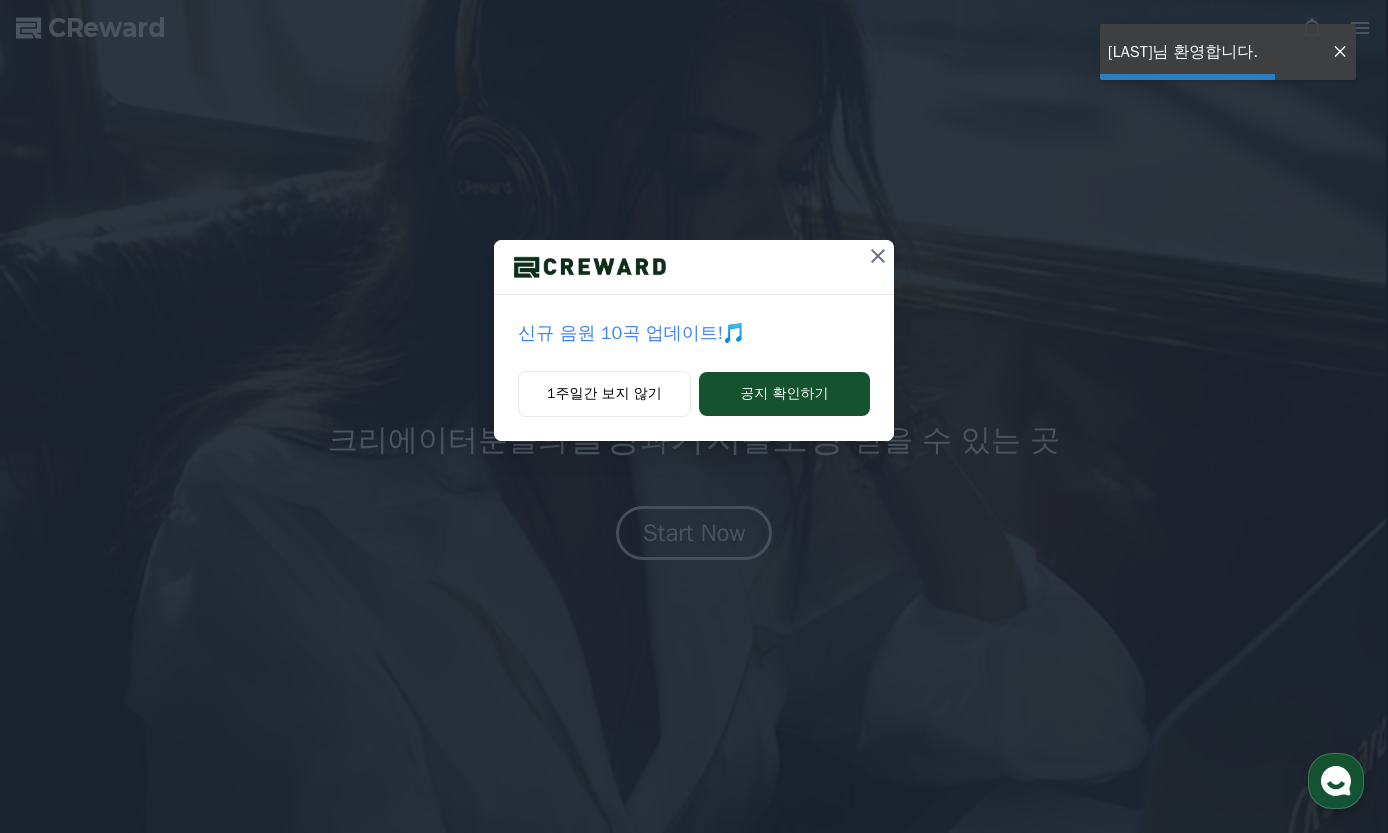 scroll, scrollTop: 0, scrollLeft: 0, axis: both 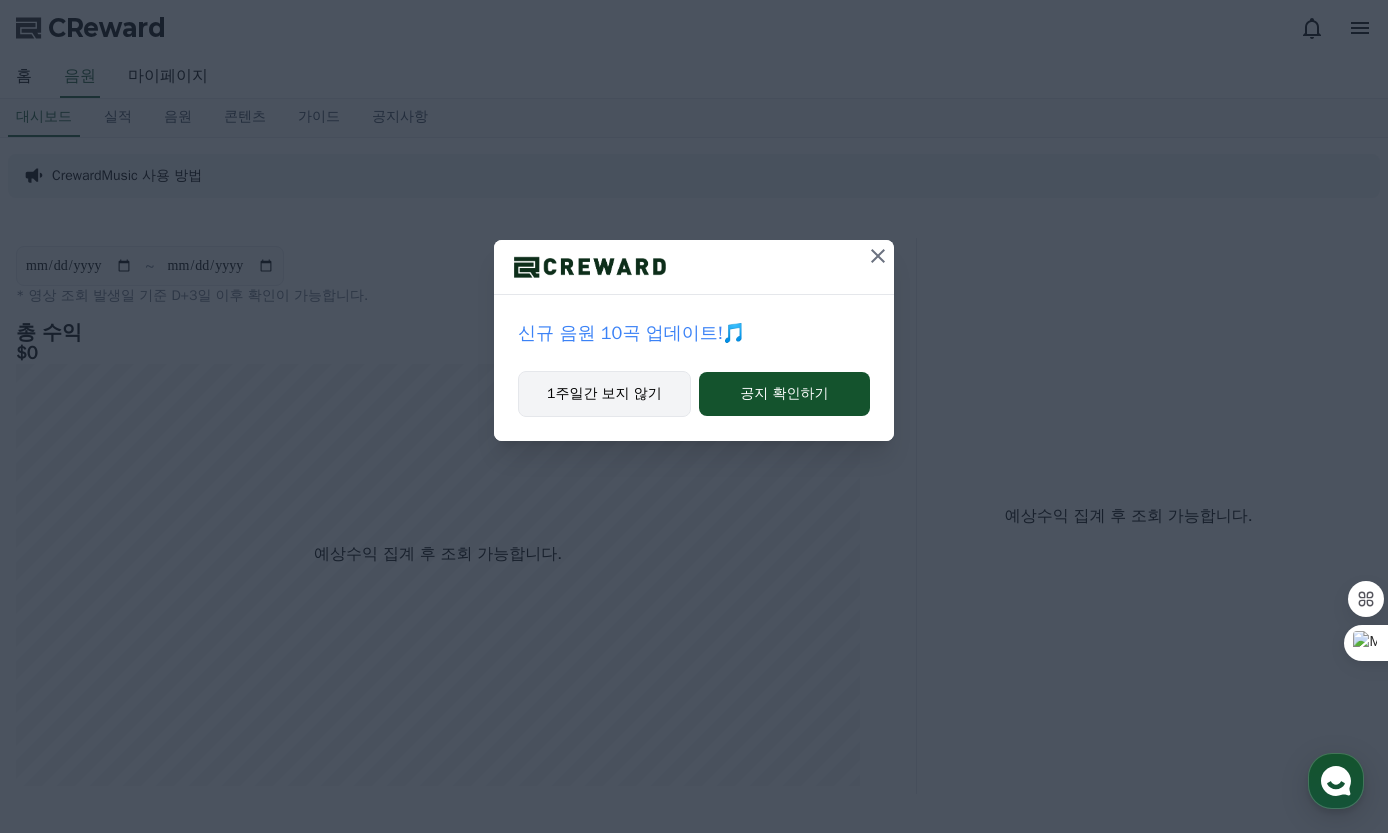 click on "1주일간 보지 않기" at bounding box center [604, 394] 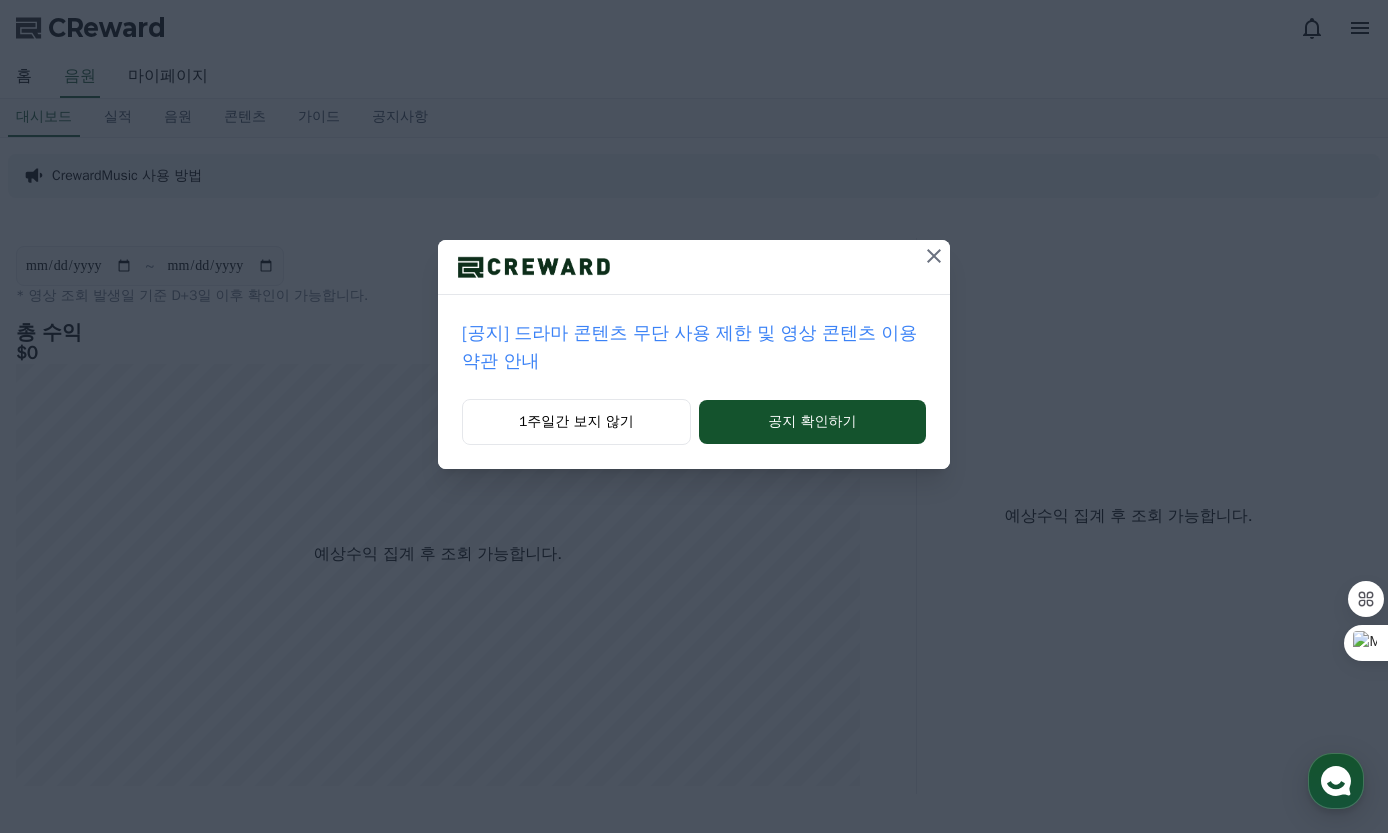 click on "[공지] 드라마 콘텐츠 무단 사용 제한 및 영상 콘텐츠 이용 약관 안내" at bounding box center [694, 347] 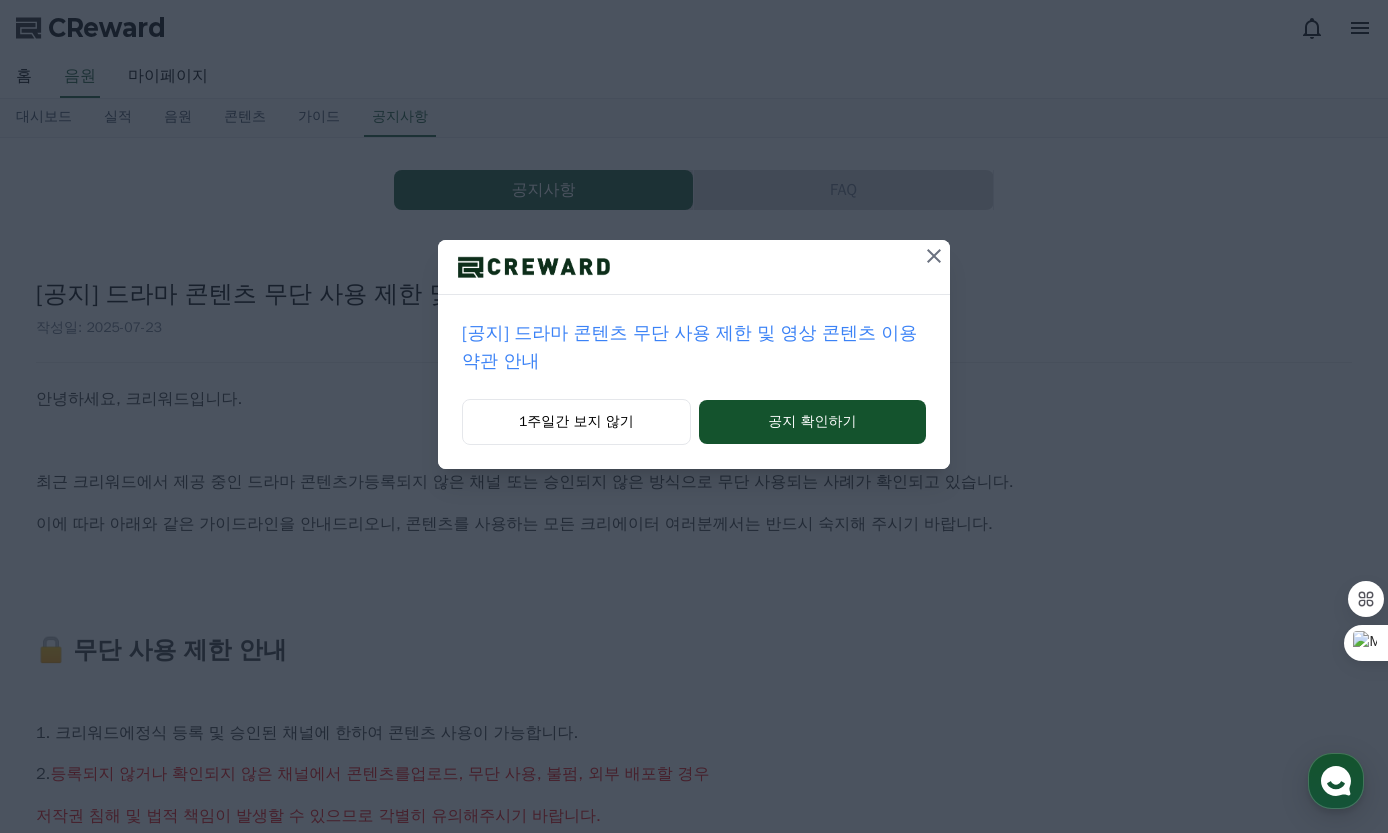click at bounding box center [934, 256] 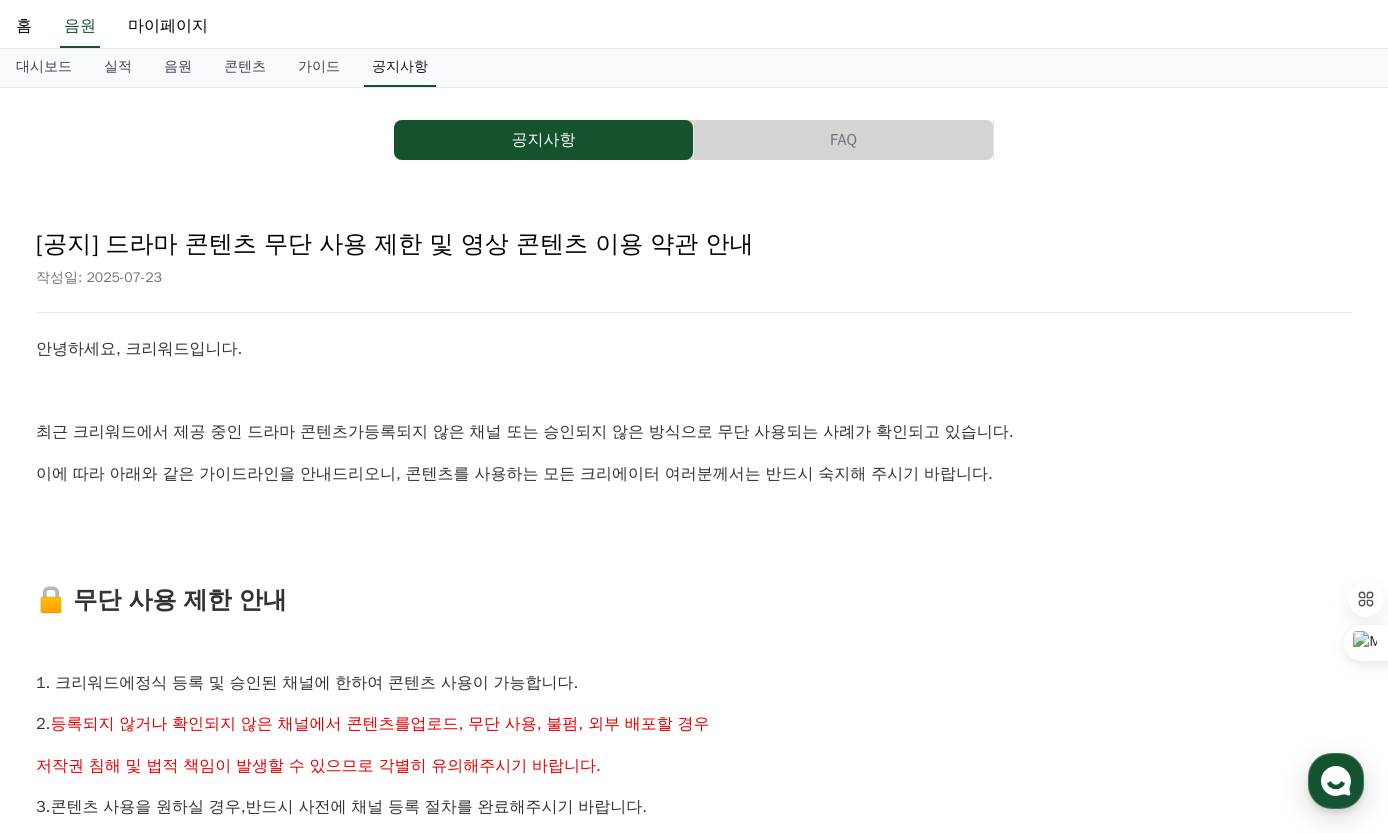 scroll, scrollTop: 0, scrollLeft: 0, axis: both 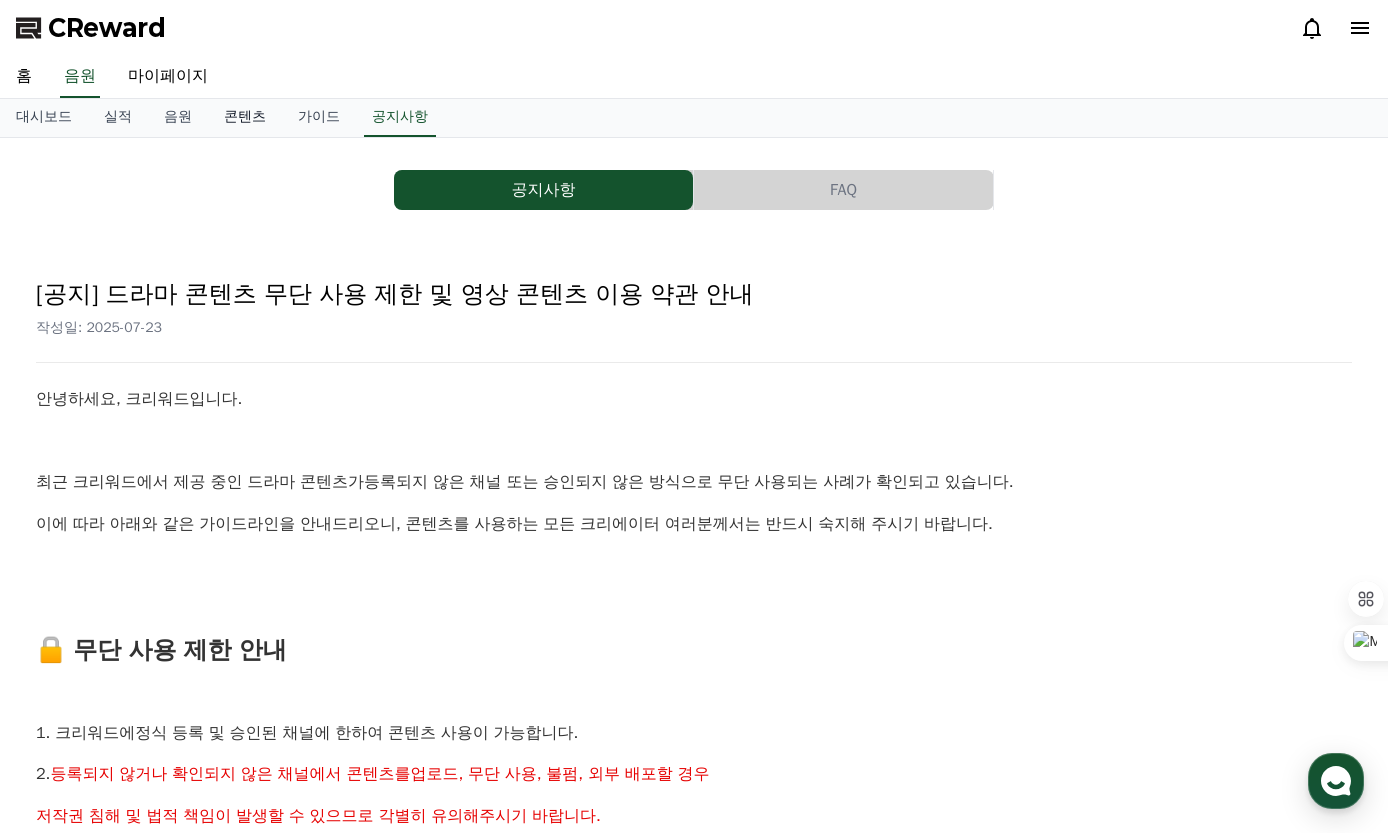 click on "콘텐츠" at bounding box center [245, 118] 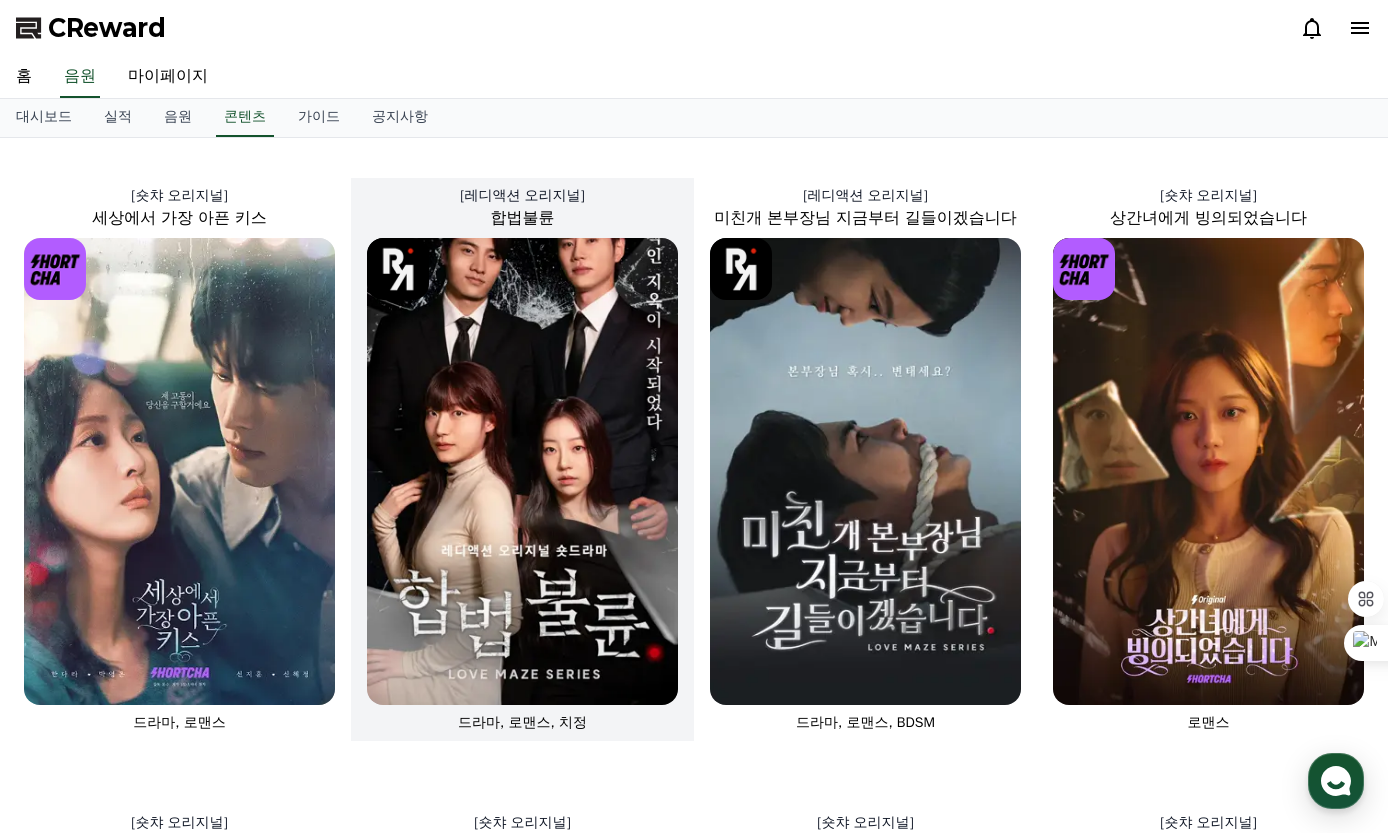 click at bounding box center (522, 471) 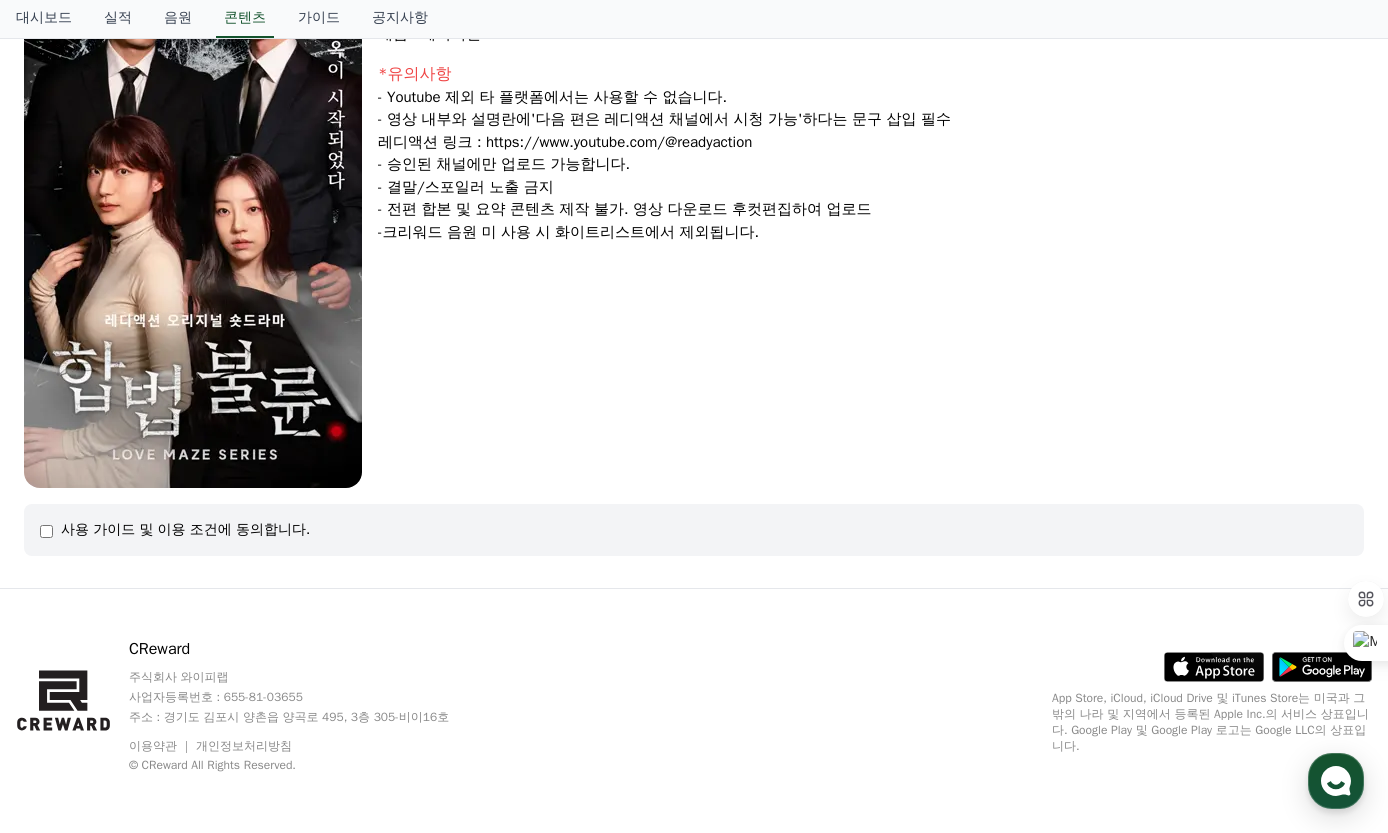 scroll, scrollTop: 330, scrollLeft: 0, axis: vertical 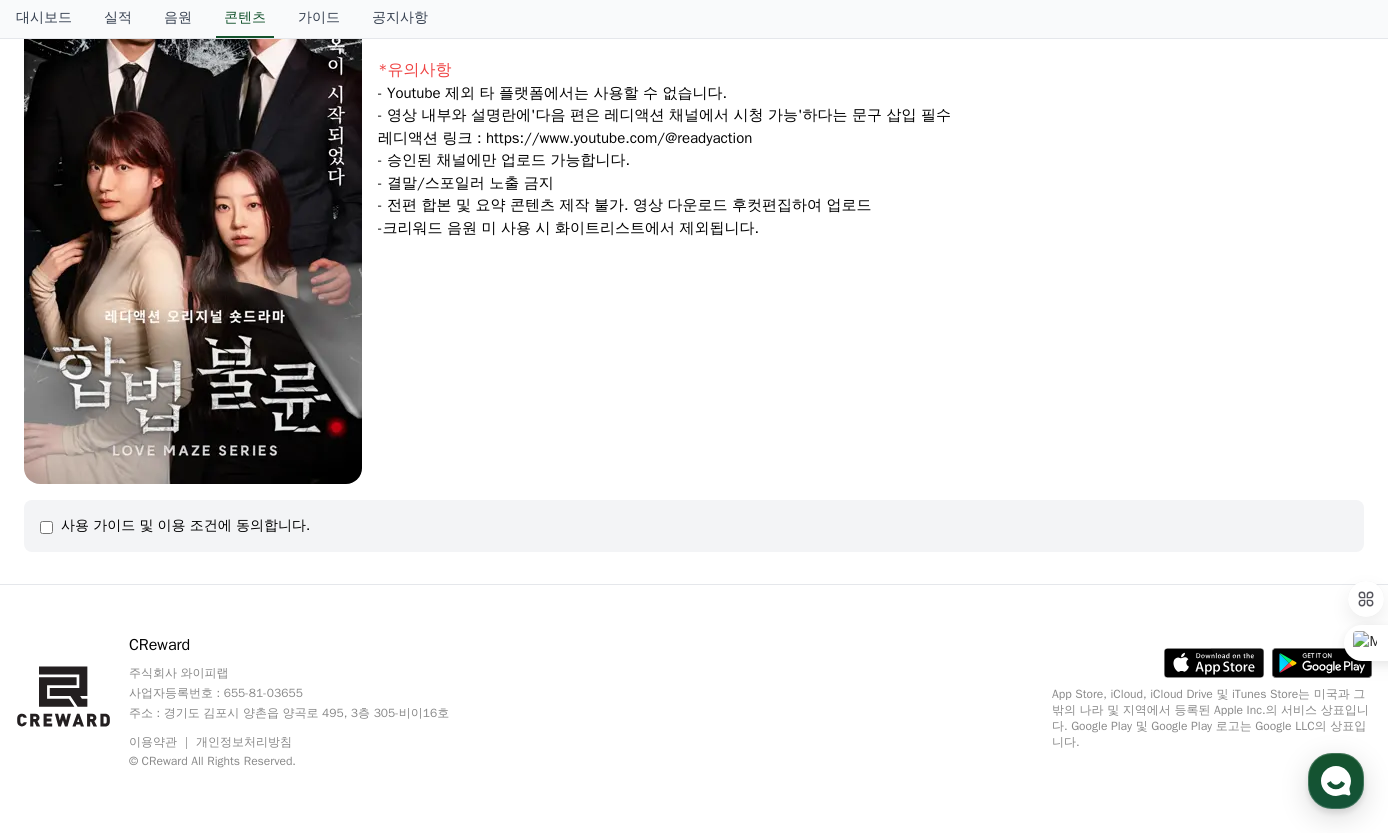 click on "사용 가이드 및 이용 조건에 동의합니다." 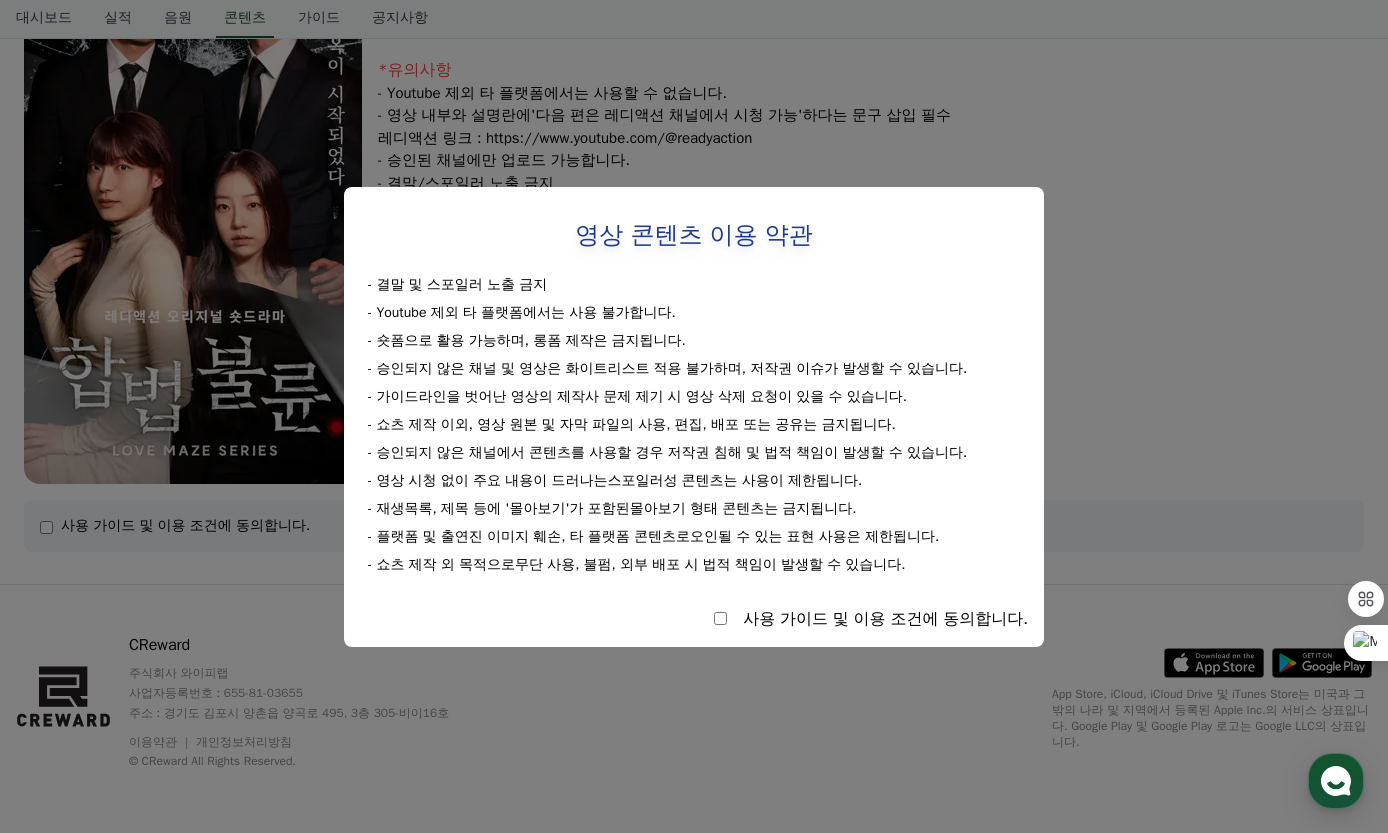 select 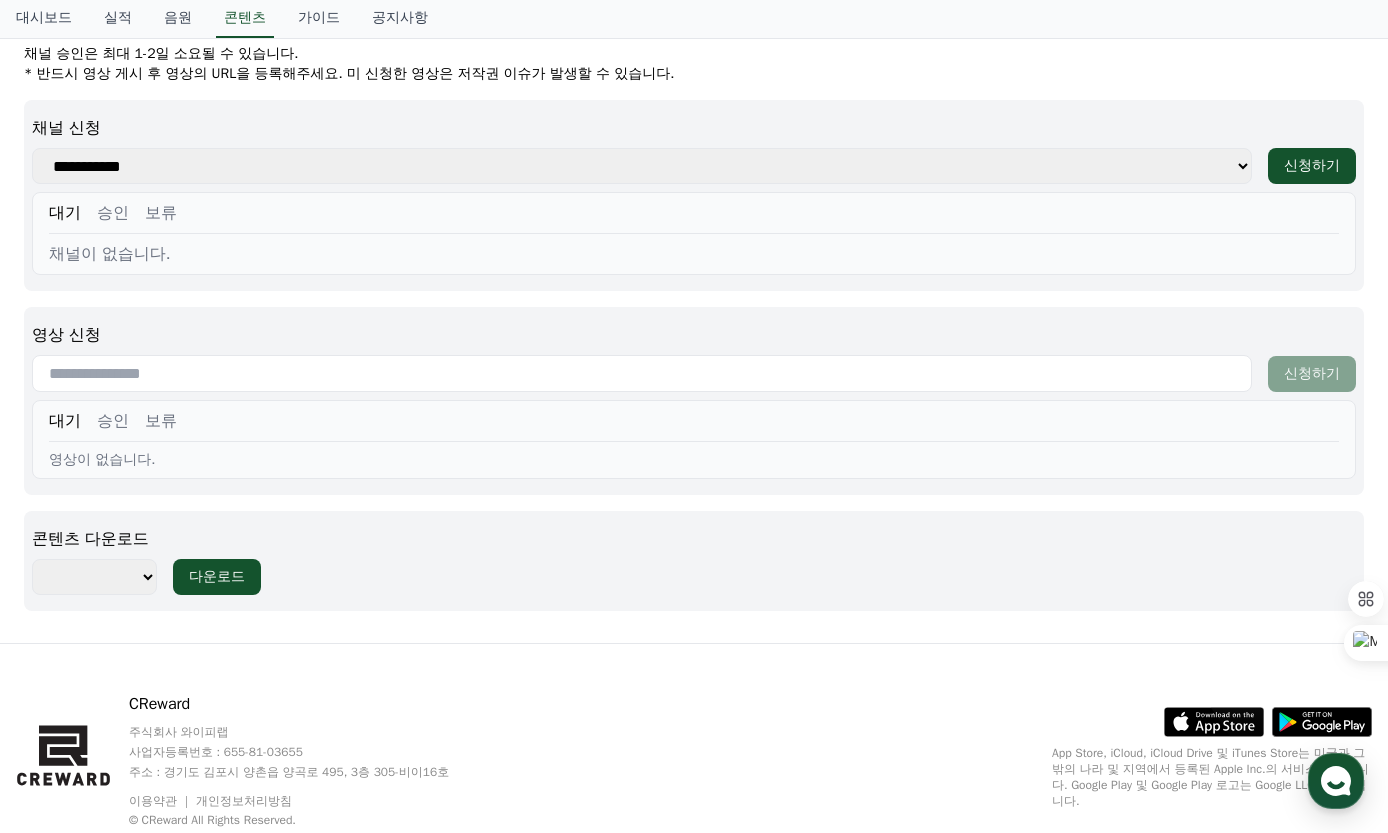 scroll, scrollTop: 913, scrollLeft: 0, axis: vertical 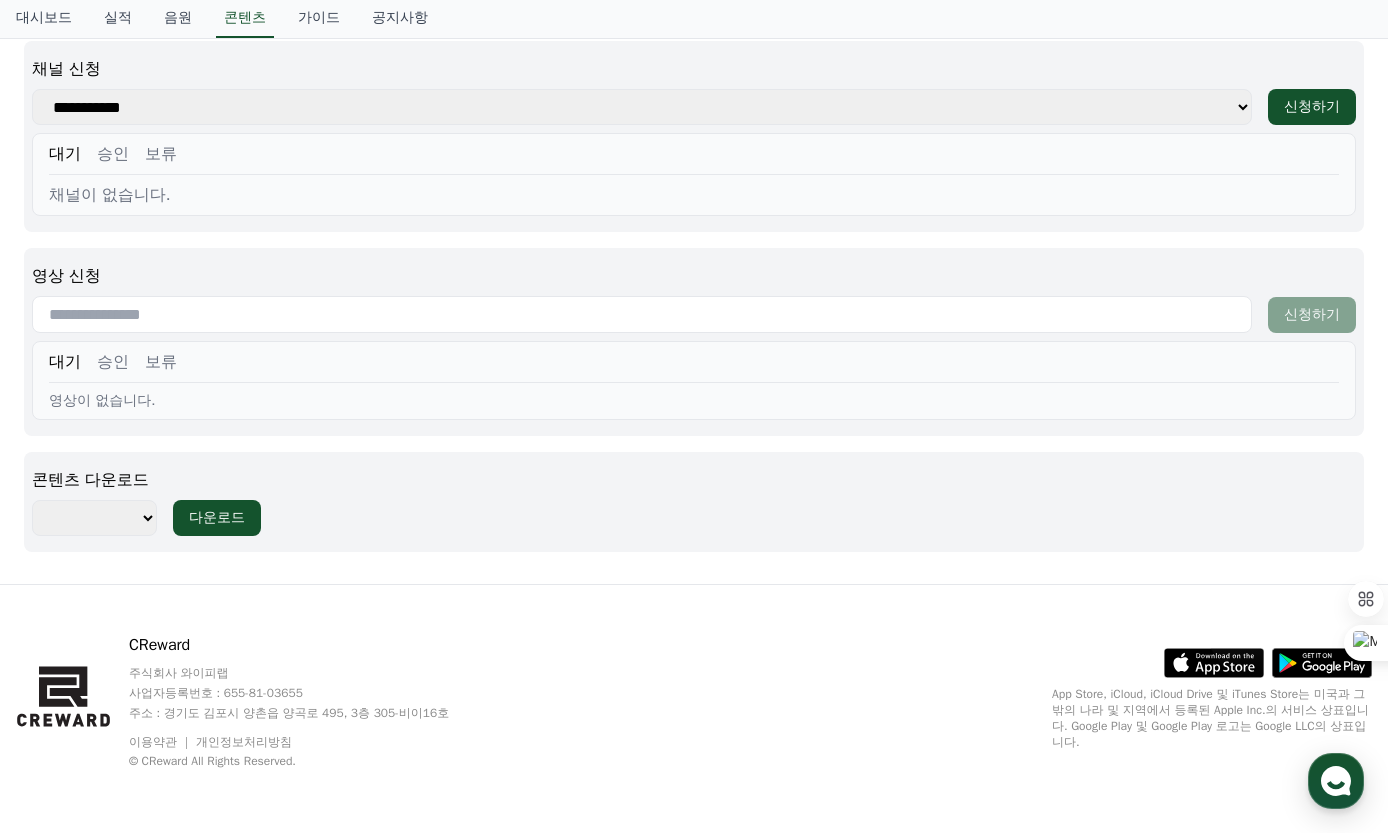 click on "******** ******** ******** ******** ******** ******** ******** ******** ******** ******** ******** ******** ******** ******** ******** ******** ******** ******** ******** ******** ******** ********" at bounding box center (94, 518) 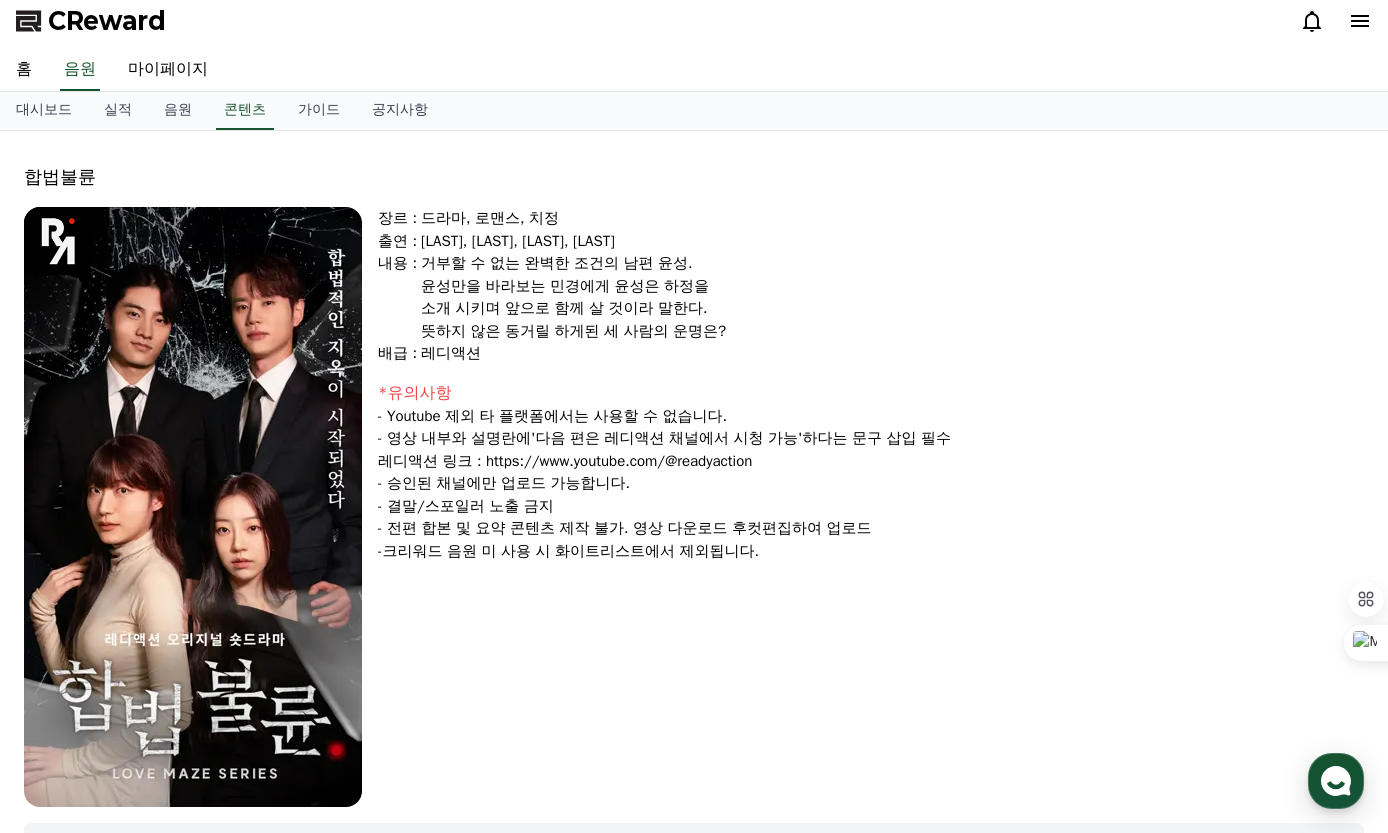scroll, scrollTop: 0, scrollLeft: 0, axis: both 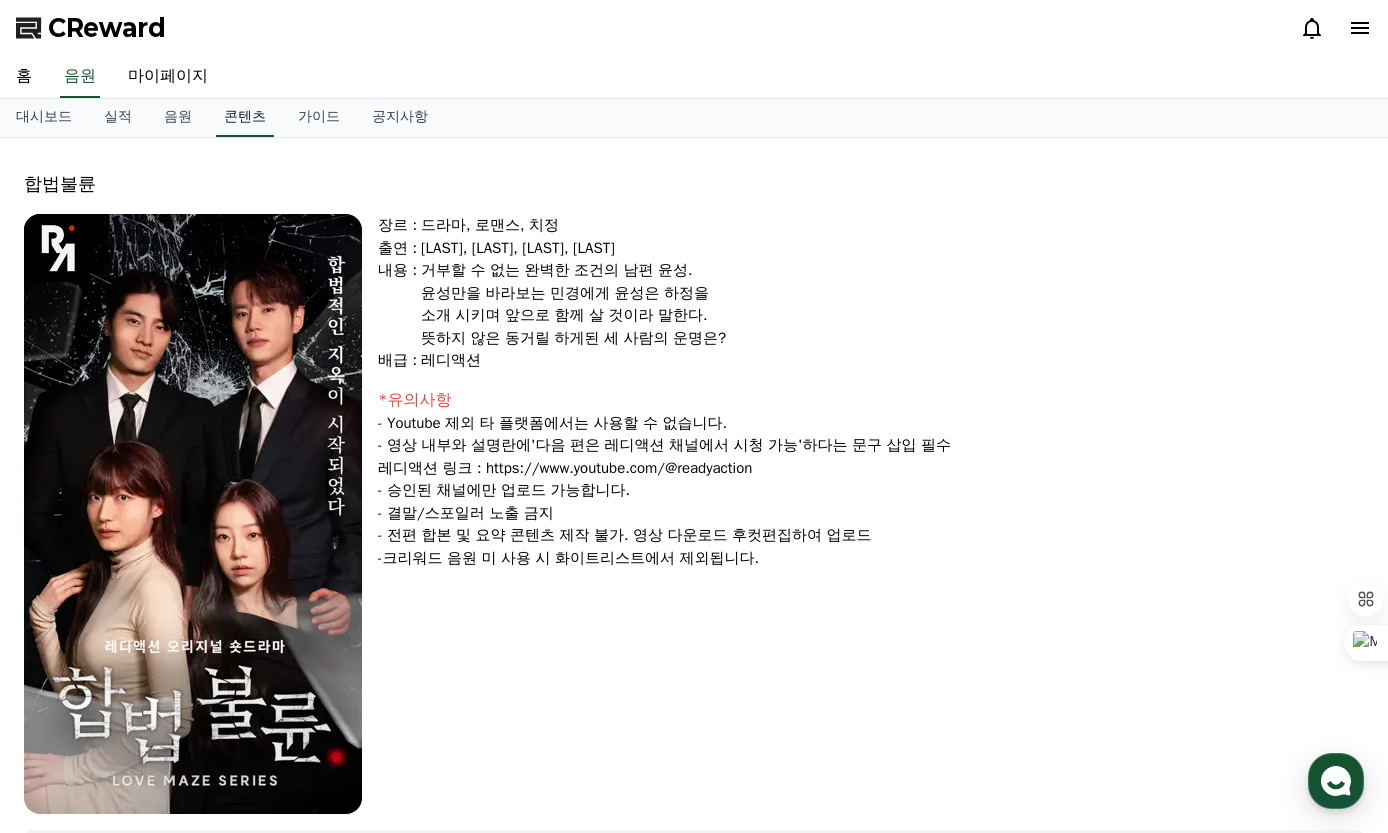 click on "콘텐츠" at bounding box center [245, 118] 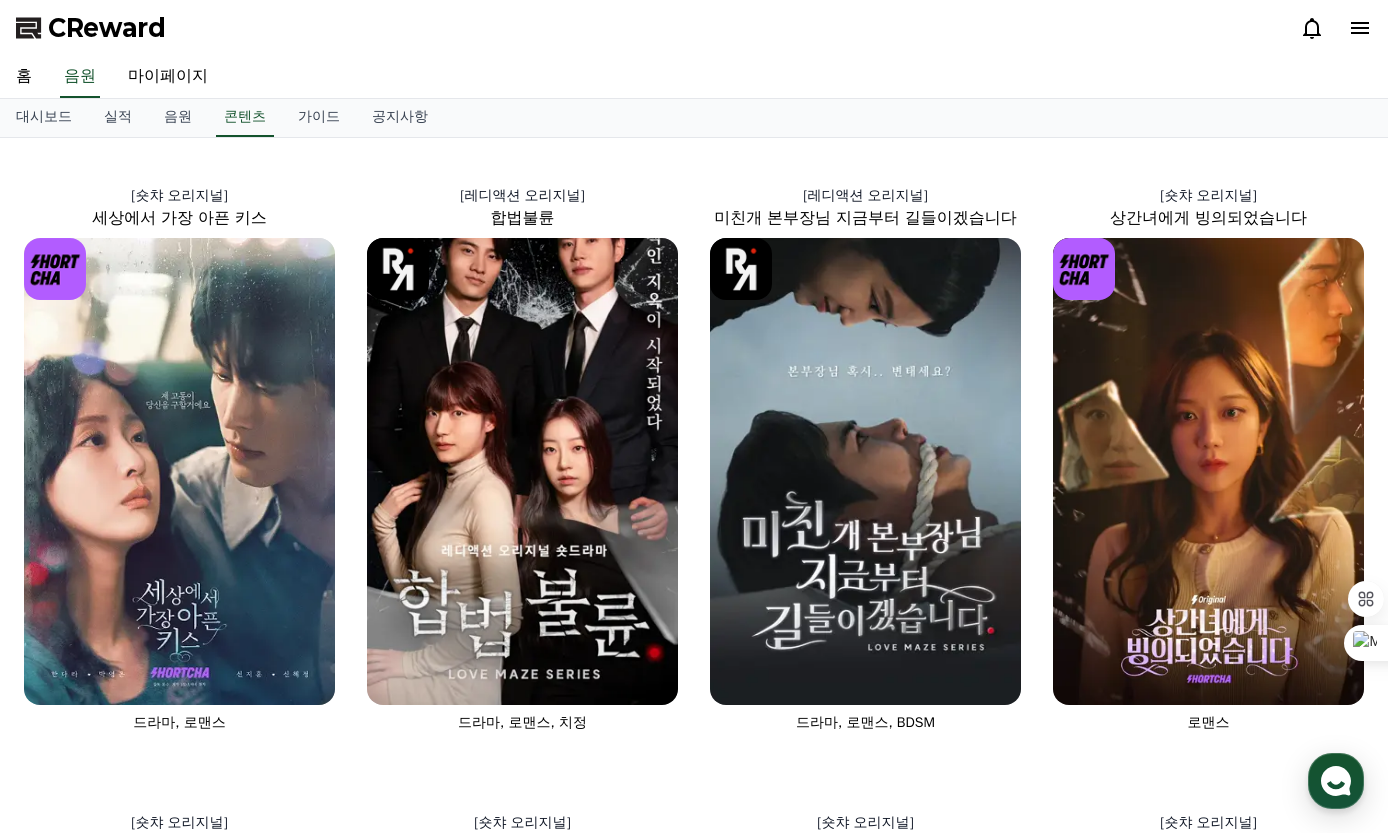 click on "[숏챠  오리지널]   세상에서 가장 아픈 키스       드라마, 로맨스 [레디액션  오리지널]   합법불륜       드라마, 로맨스, 치정 [레디액션  오리지널]   미친개 본부장님 지금부터 길들이겠습니다       드라마, 로맨스, BDSM [숏챠  오리지널]   상간녀에게 빙의되었습니다       로맨스 [숏챠  오리지널]   내 남편이 나를 죽였다       로맨스, 불륜, 치정, 막장, 복수 [숏챠  오리지널]   사이비 교주의 아내가 되었습니다       로맨스, 치정 [숏챠  오리지널]   기숙학원 연애금지       BL, 로맨스, 하이틴 [숏챠  오리지널]   러브 매직 홍시BAR       판타지, 로맨스, 코믹" at bounding box center (694, 760) 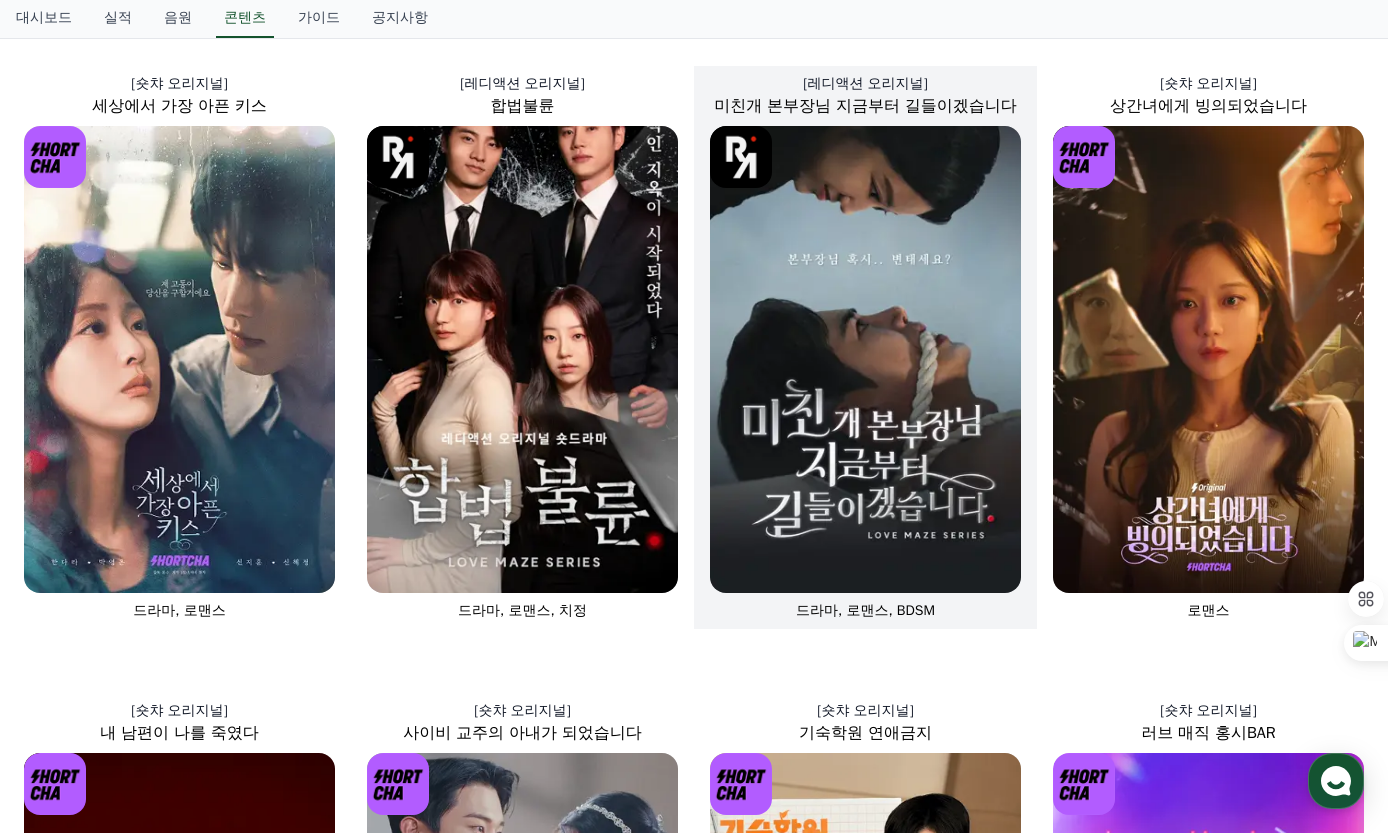 scroll, scrollTop: 0, scrollLeft: 0, axis: both 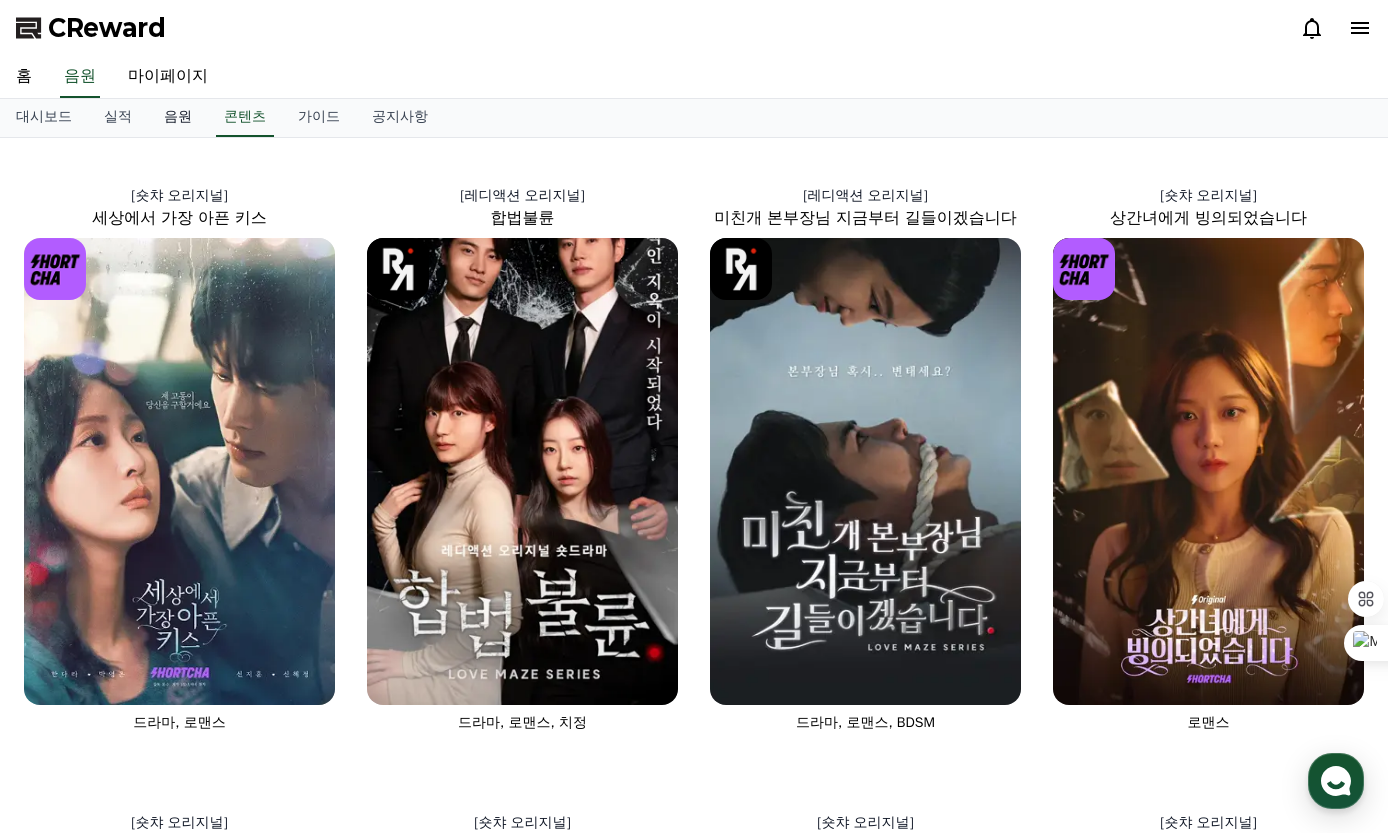 click on "음원" at bounding box center [178, 118] 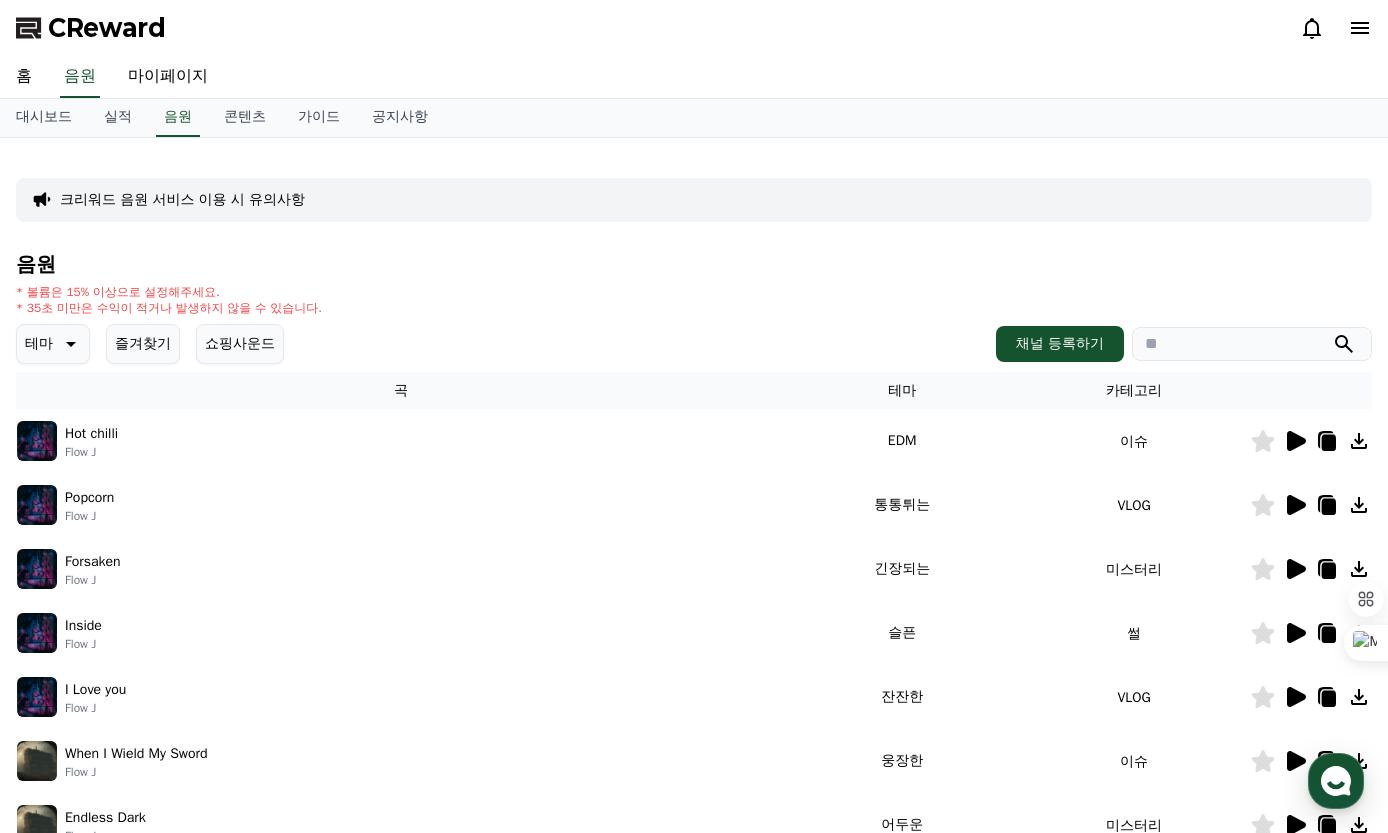 click on "쇼핑사운드" at bounding box center [240, 344] 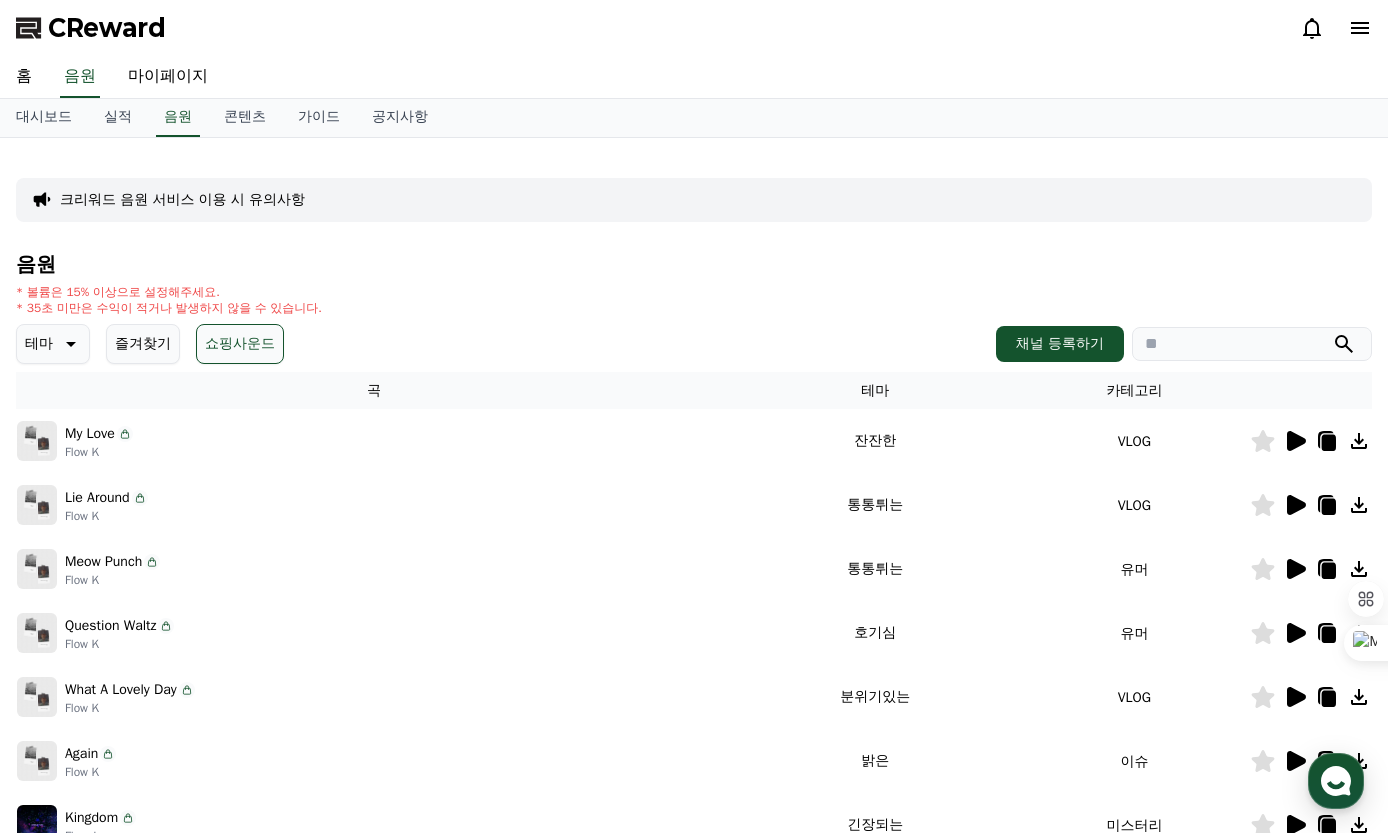 click on "쇼핑사운드" at bounding box center (240, 344) 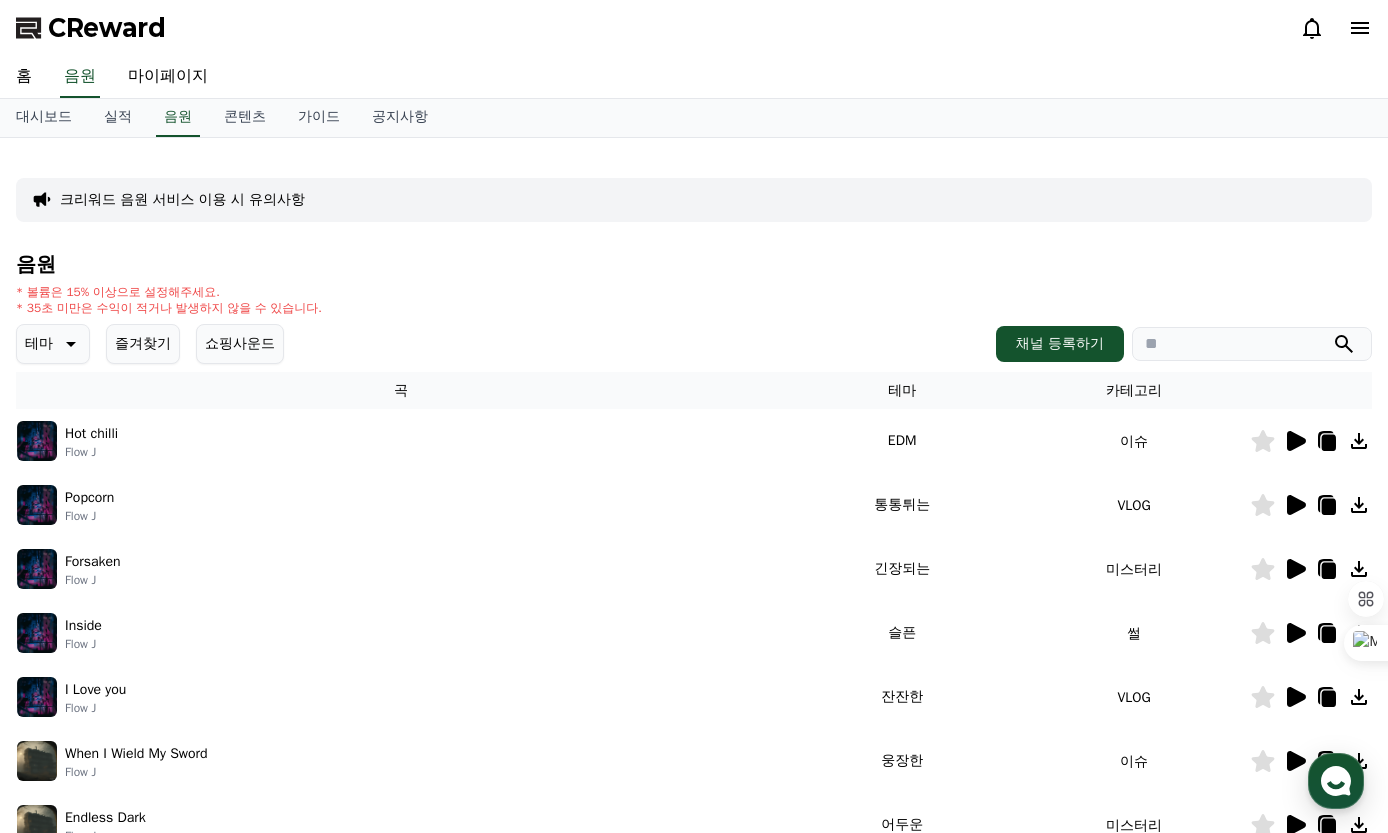 click at bounding box center [37, 441] 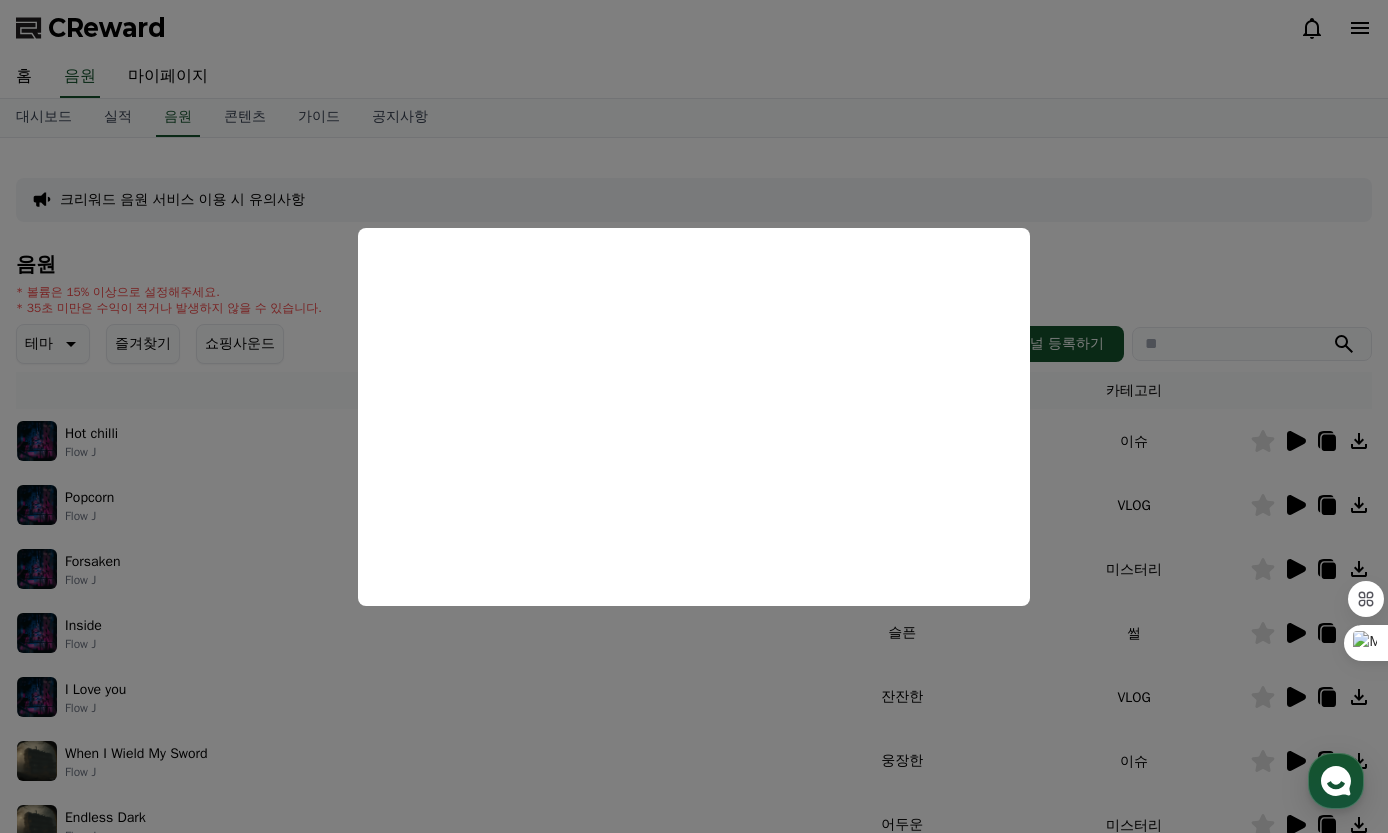 click at bounding box center [694, 416] 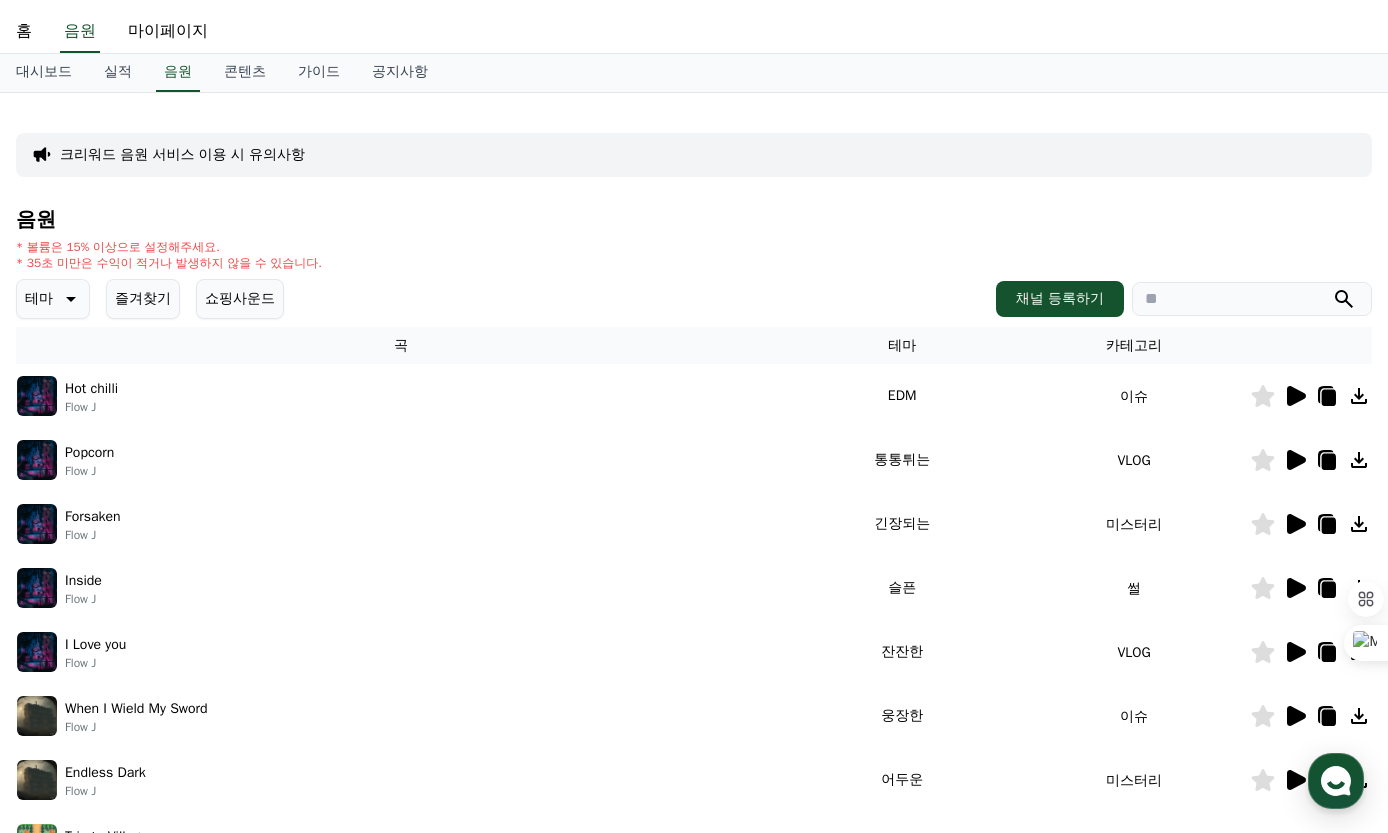 scroll, scrollTop: 0, scrollLeft: 0, axis: both 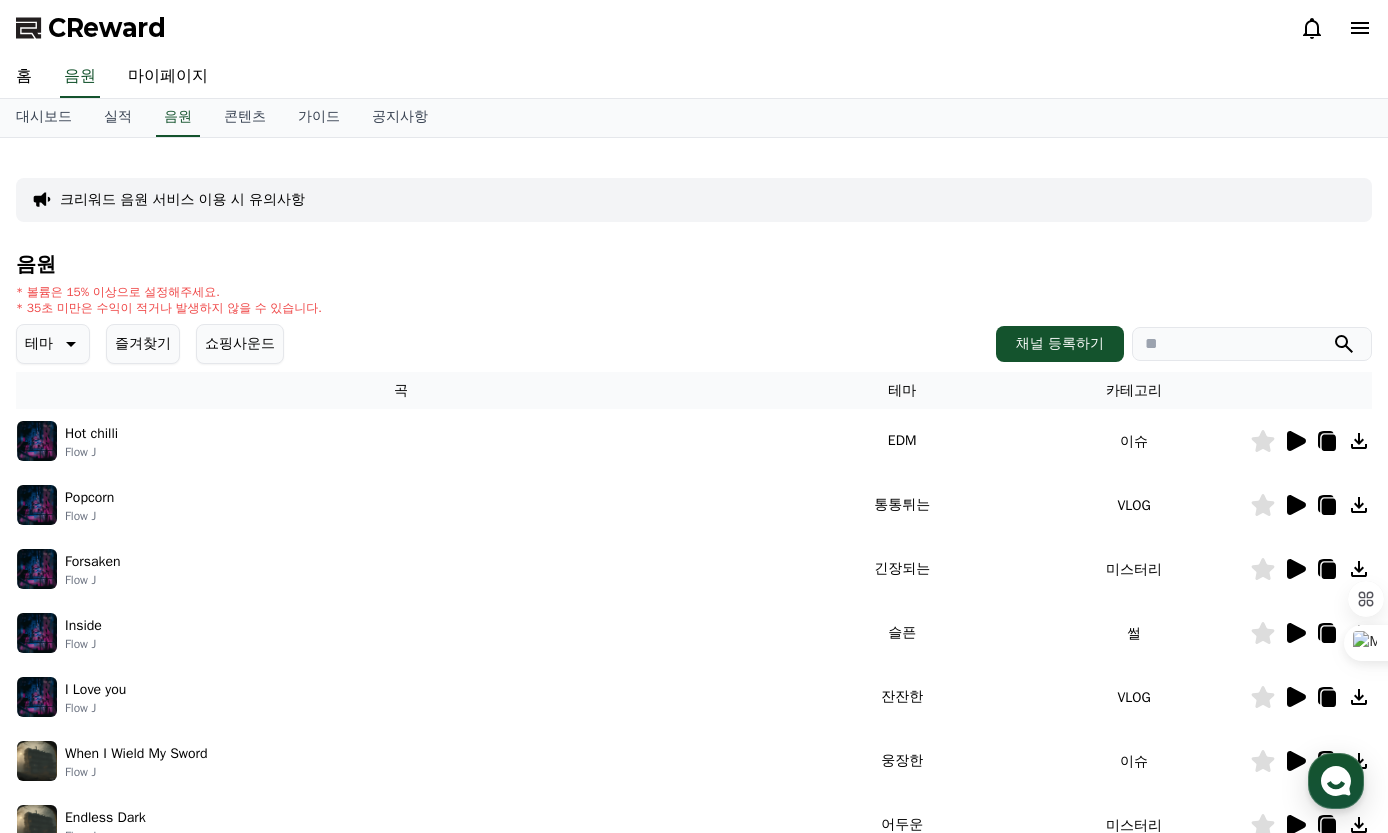 click at bounding box center [1252, 344] 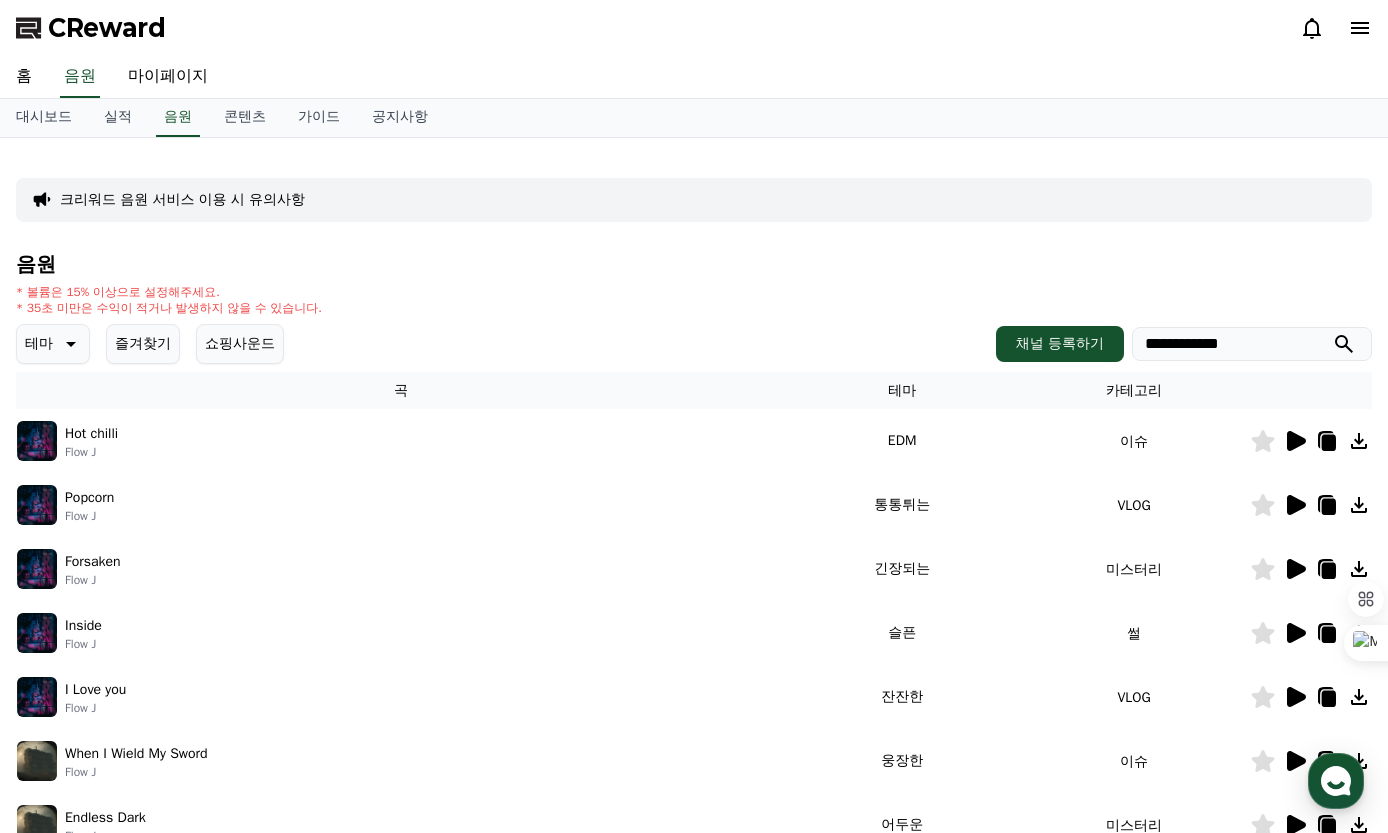 type on "**********" 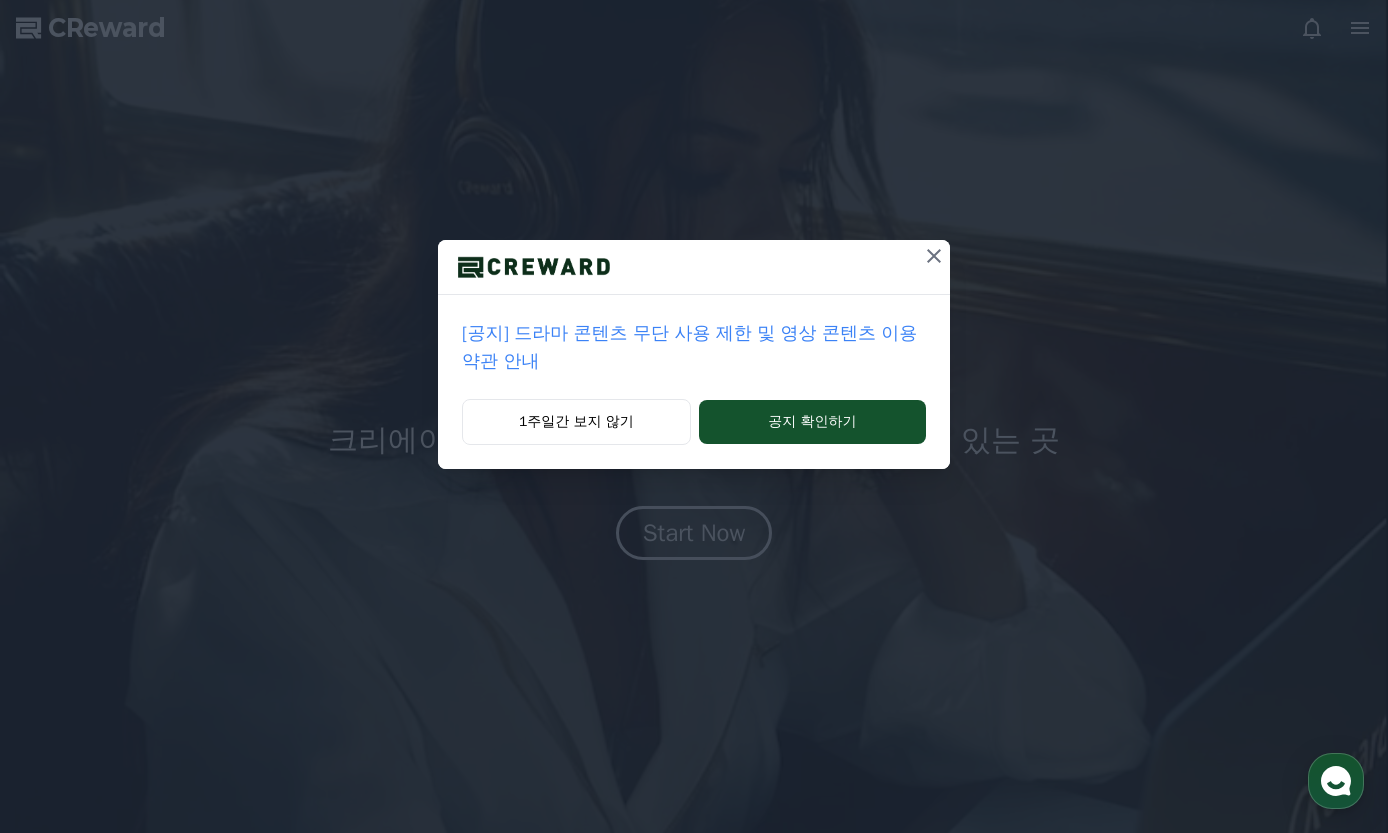 scroll, scrollTop: 0, scrollLeft: 0, axis: both 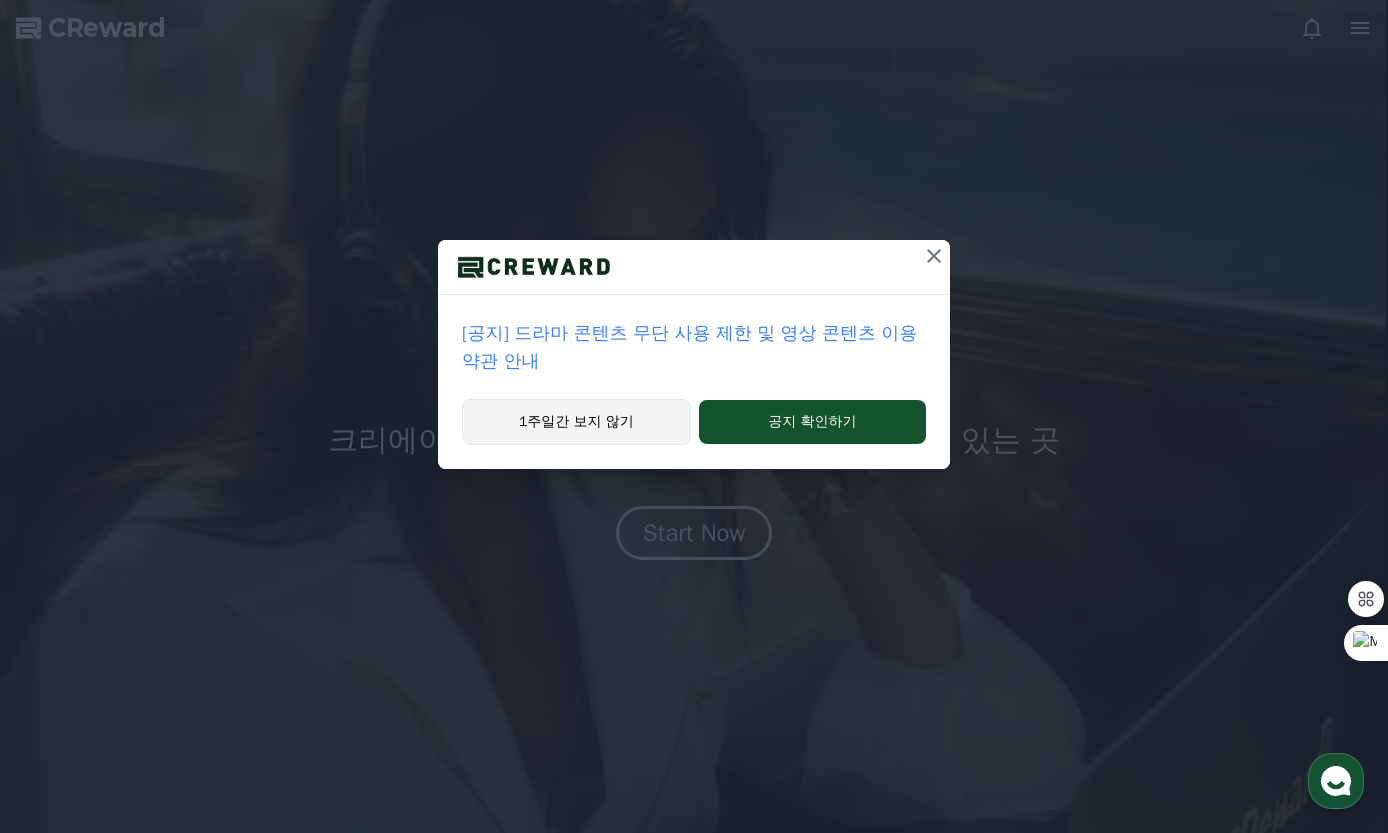 click on "1주일간 보지 않기" at bounding box center [576, 422] 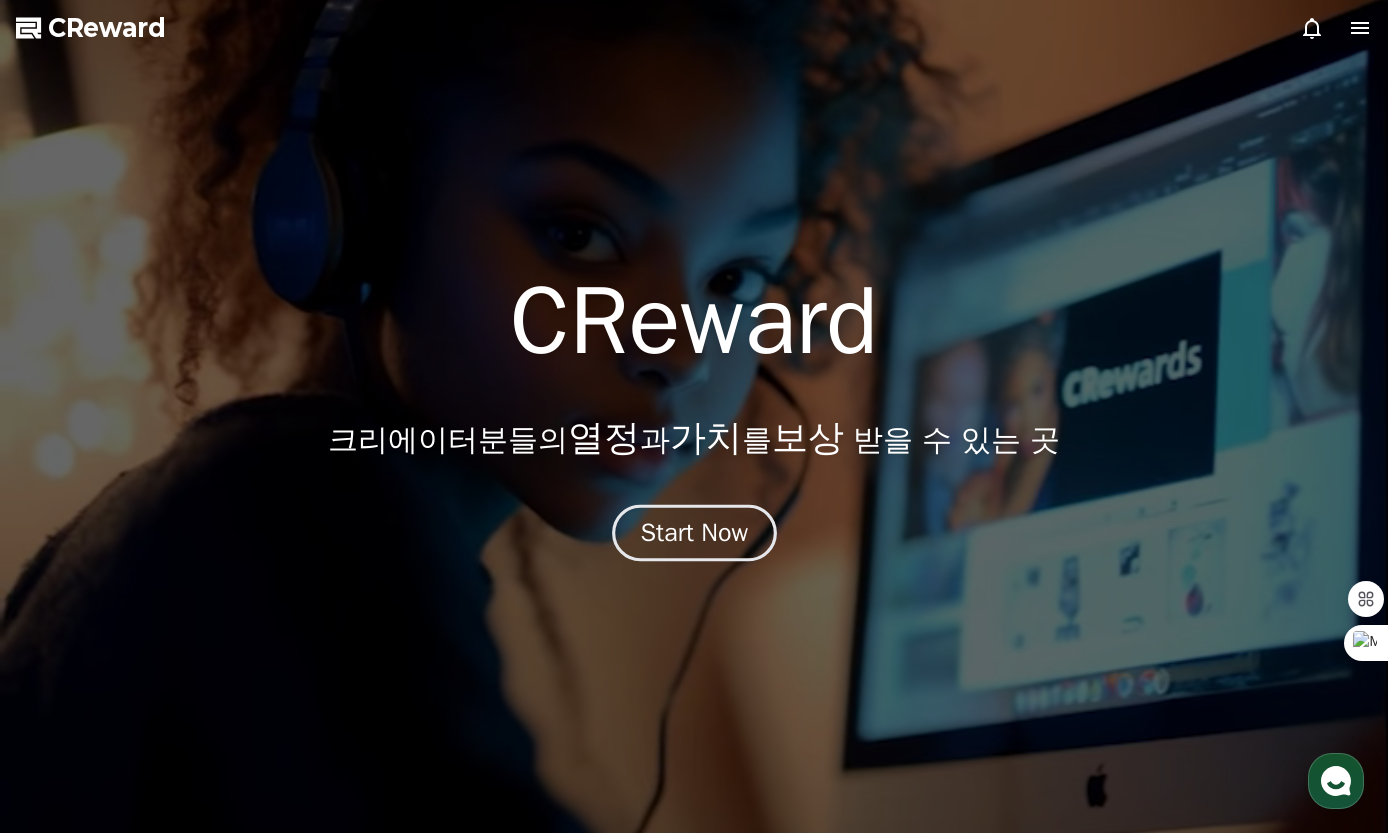 click on "Start Now" at bounding box center (694, 533) 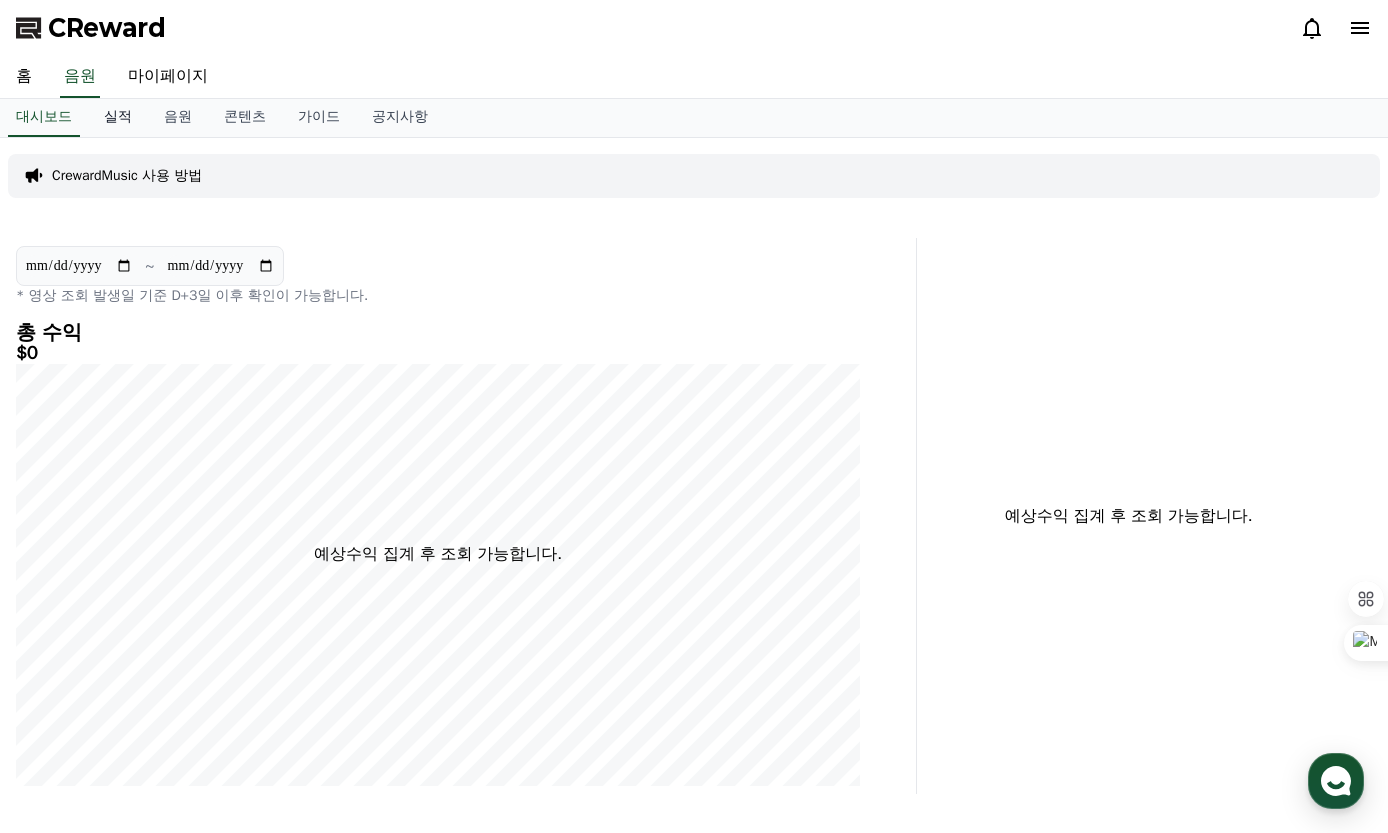 click on "실적" at bounding box center (118, 118) 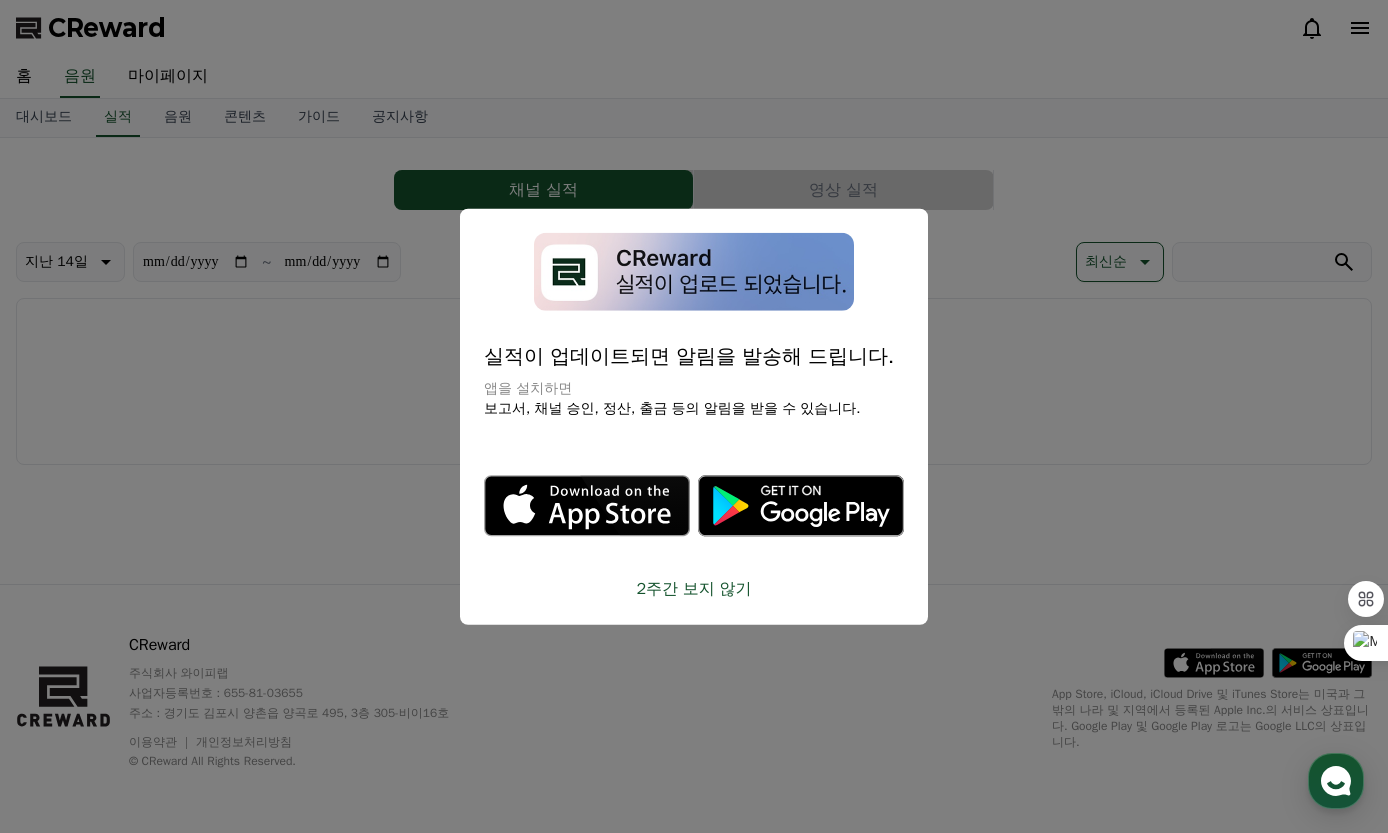 click on "2주간 보지 않기" at bounding box center (694, 589) 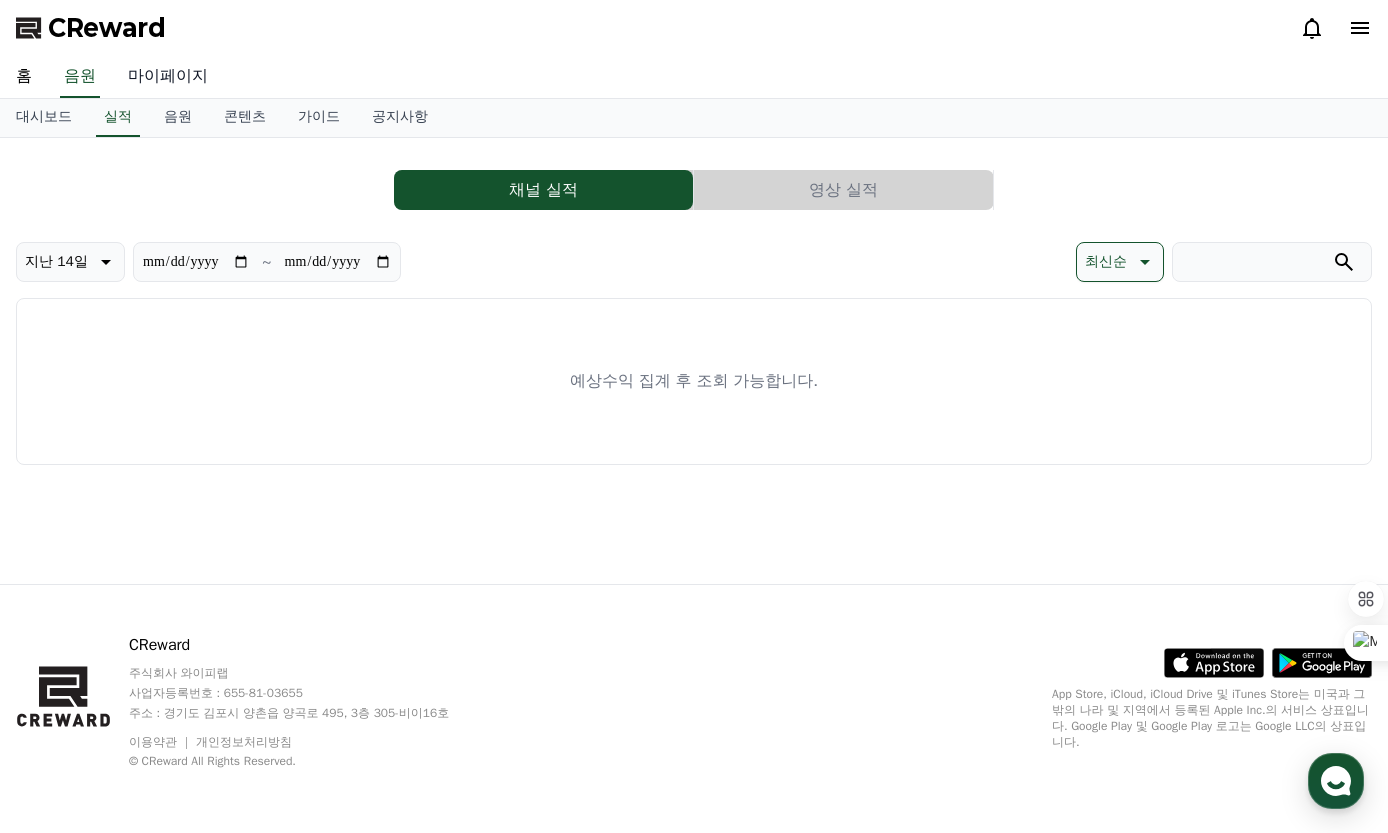 click on "마이페이지" at bounding box center (168, 77) 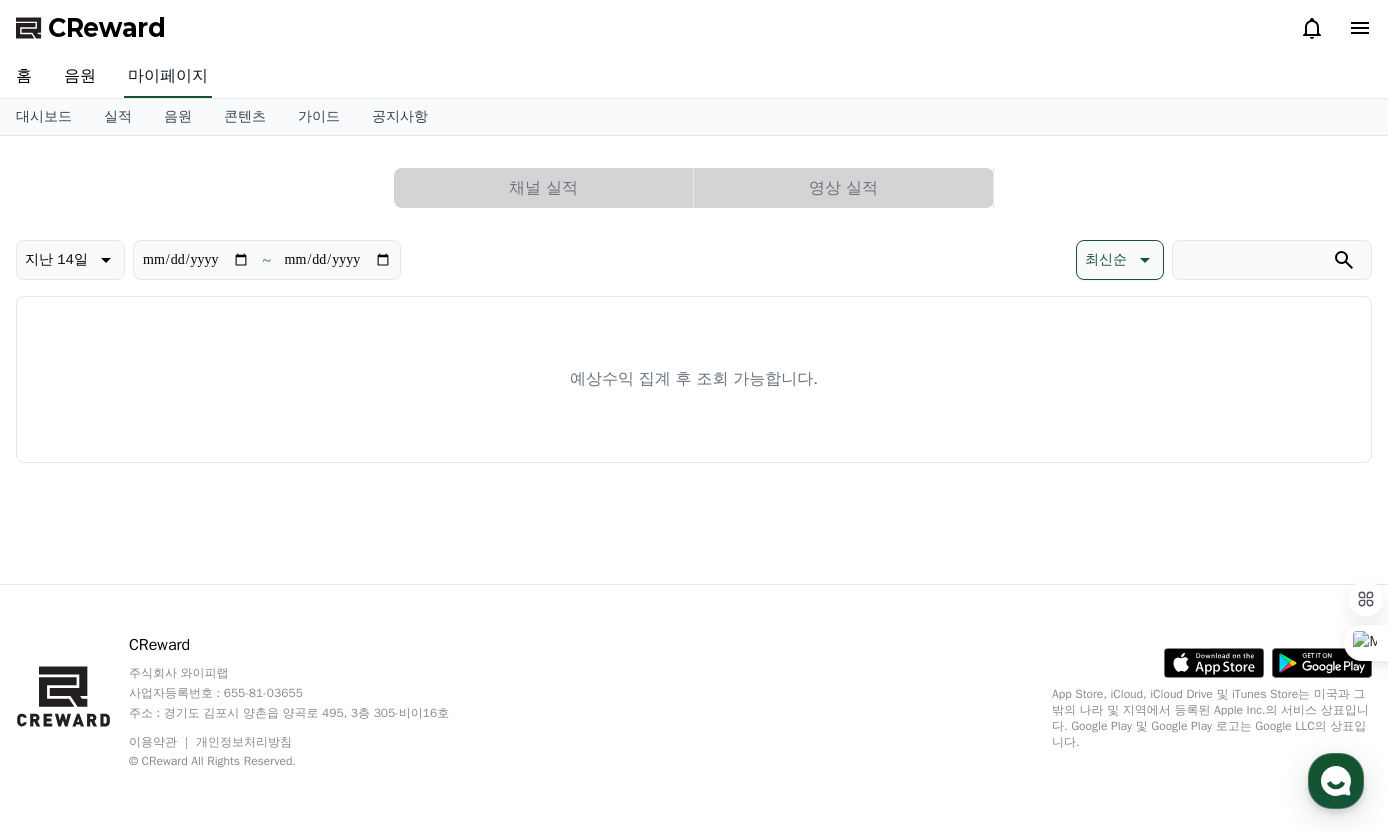 select on "**********" 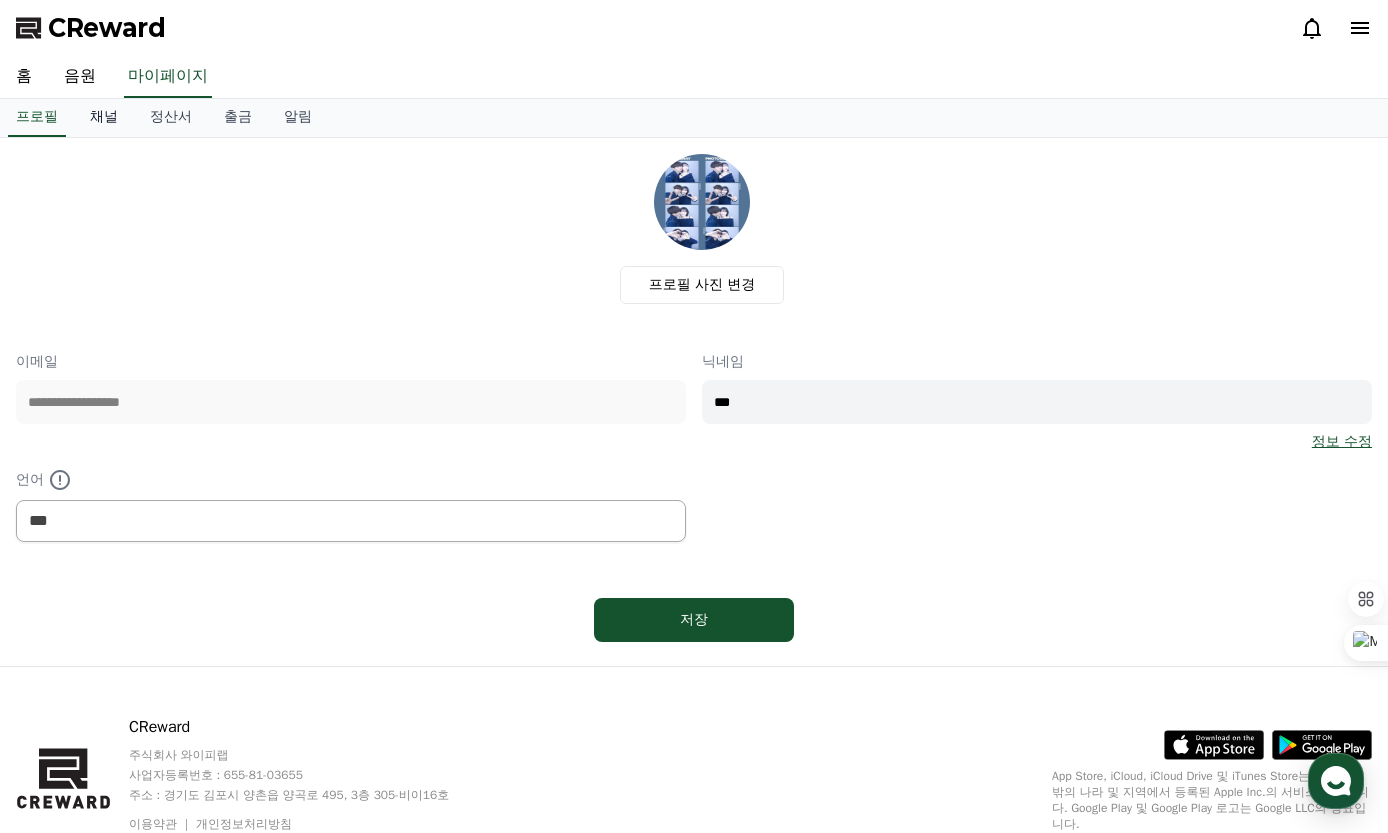 click on "채널" at bounding box center [104, 118] 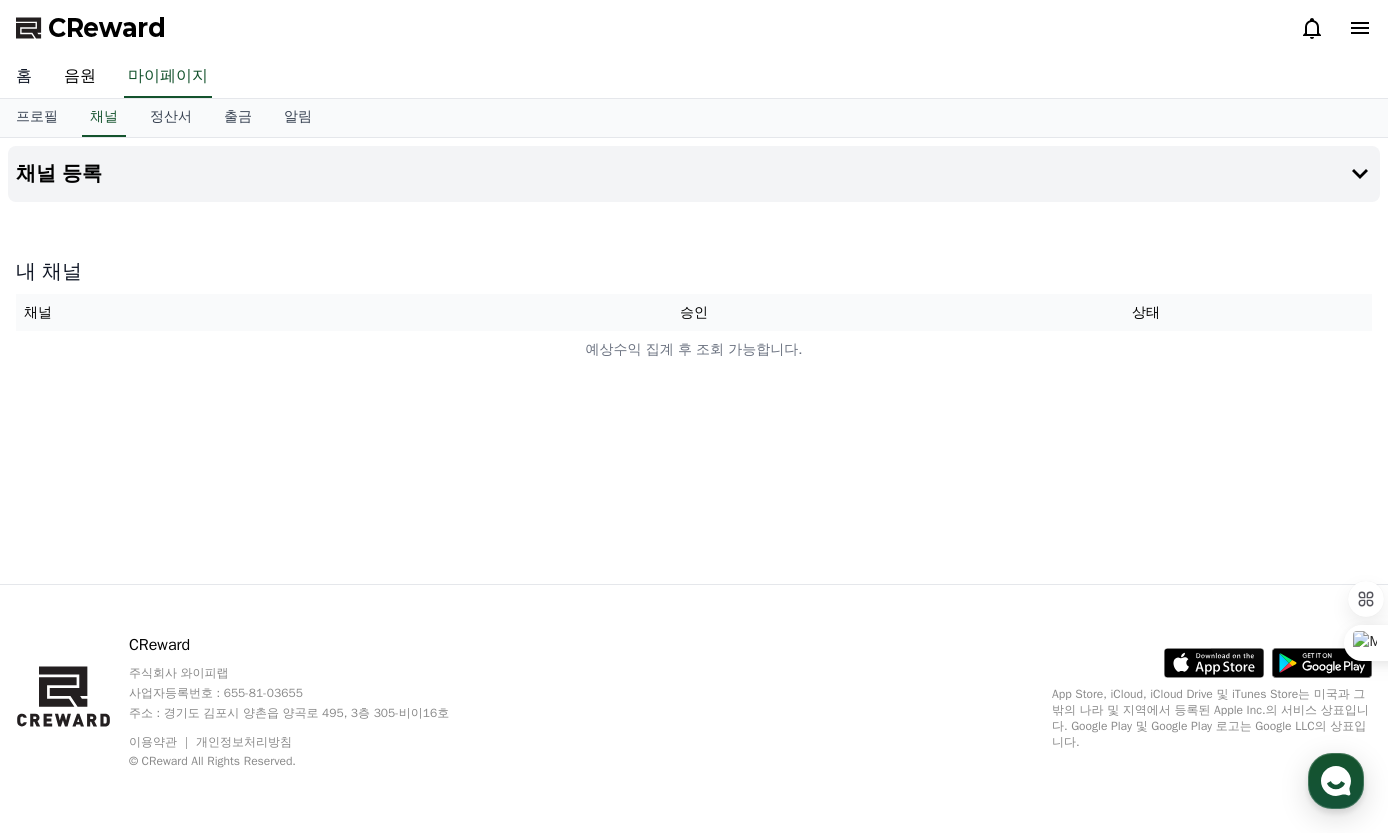 click on "홈" at bounding box center (24, 77) 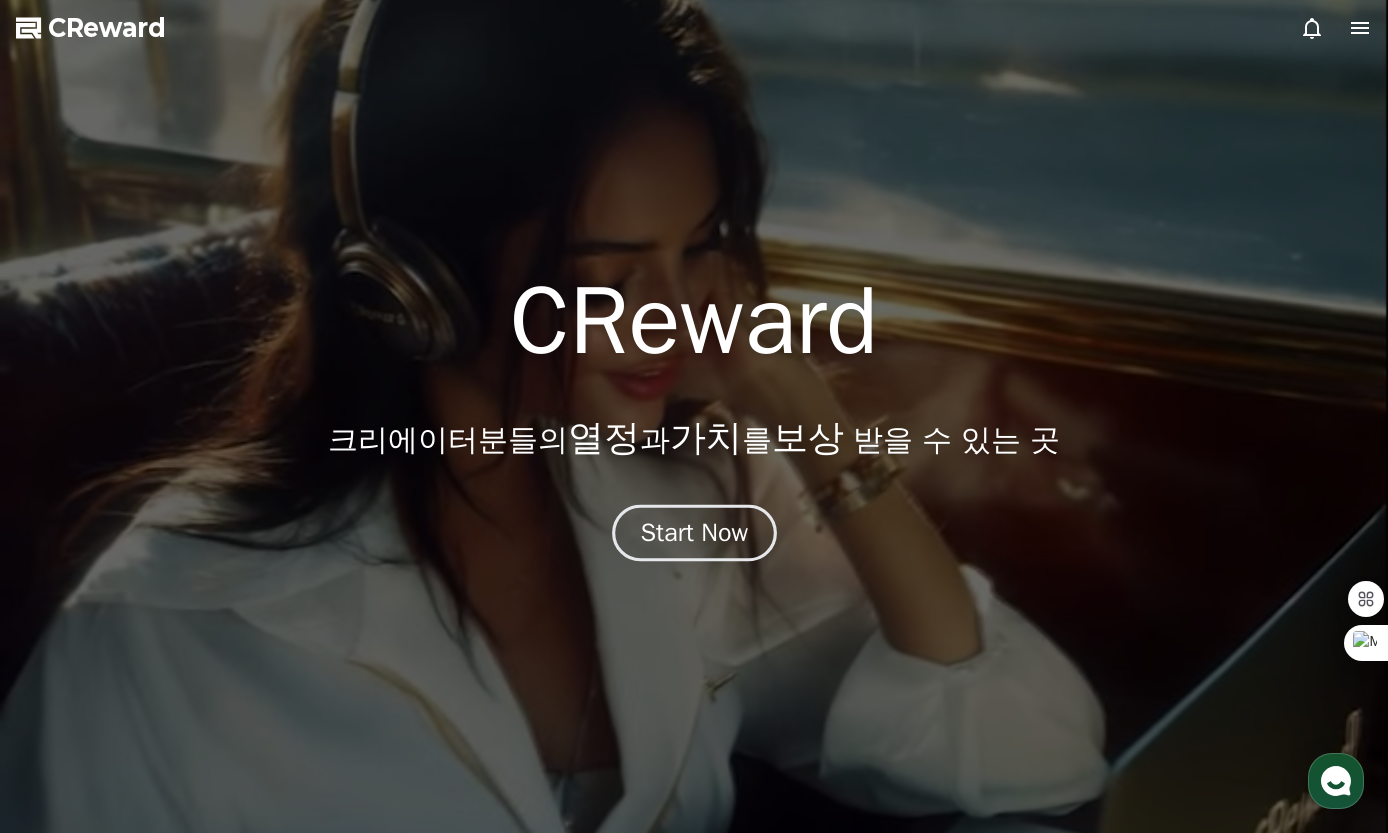 click on "Start Now" at bounding box center (694, 533) 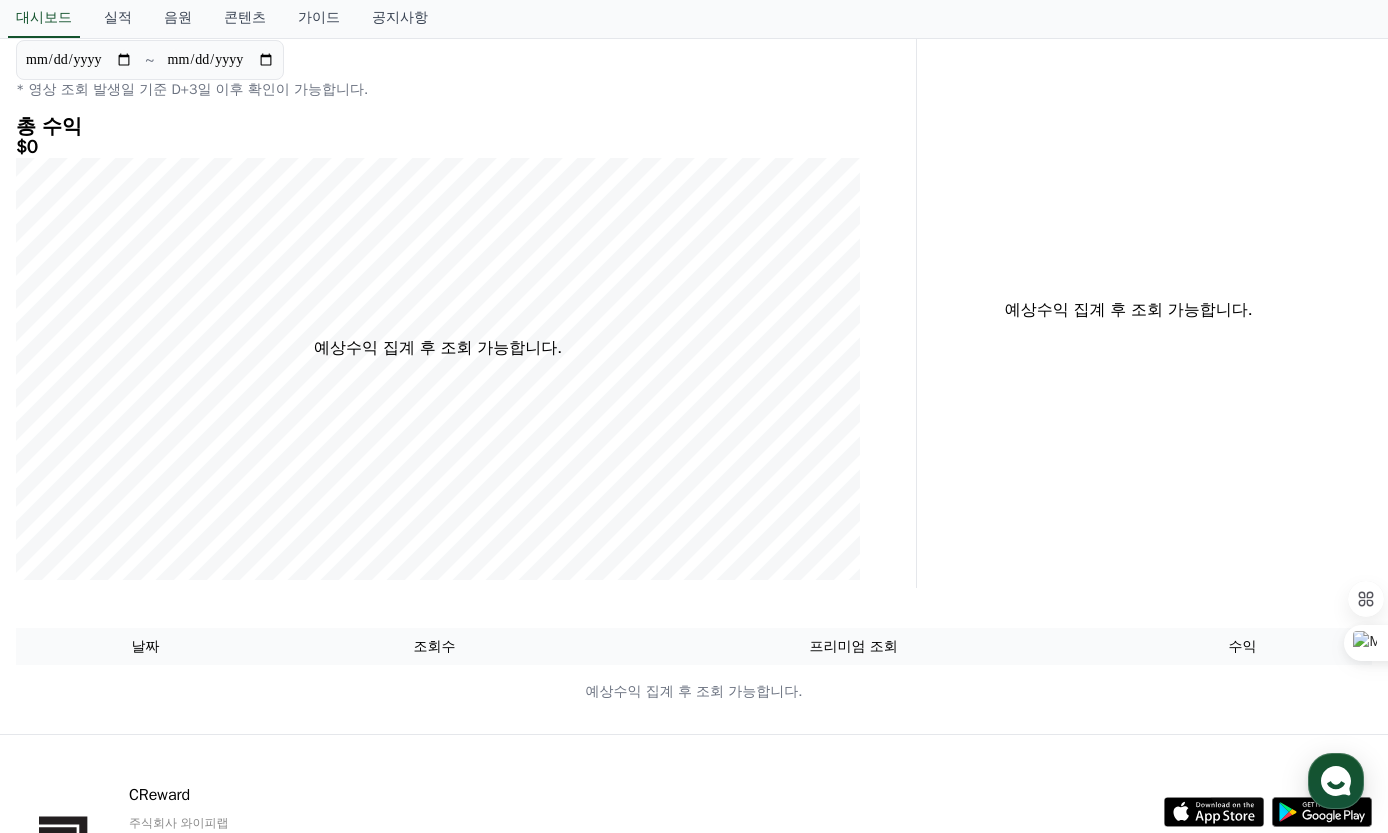 scroll, scrollTop: 0, scrollLeft: 0, axis: both 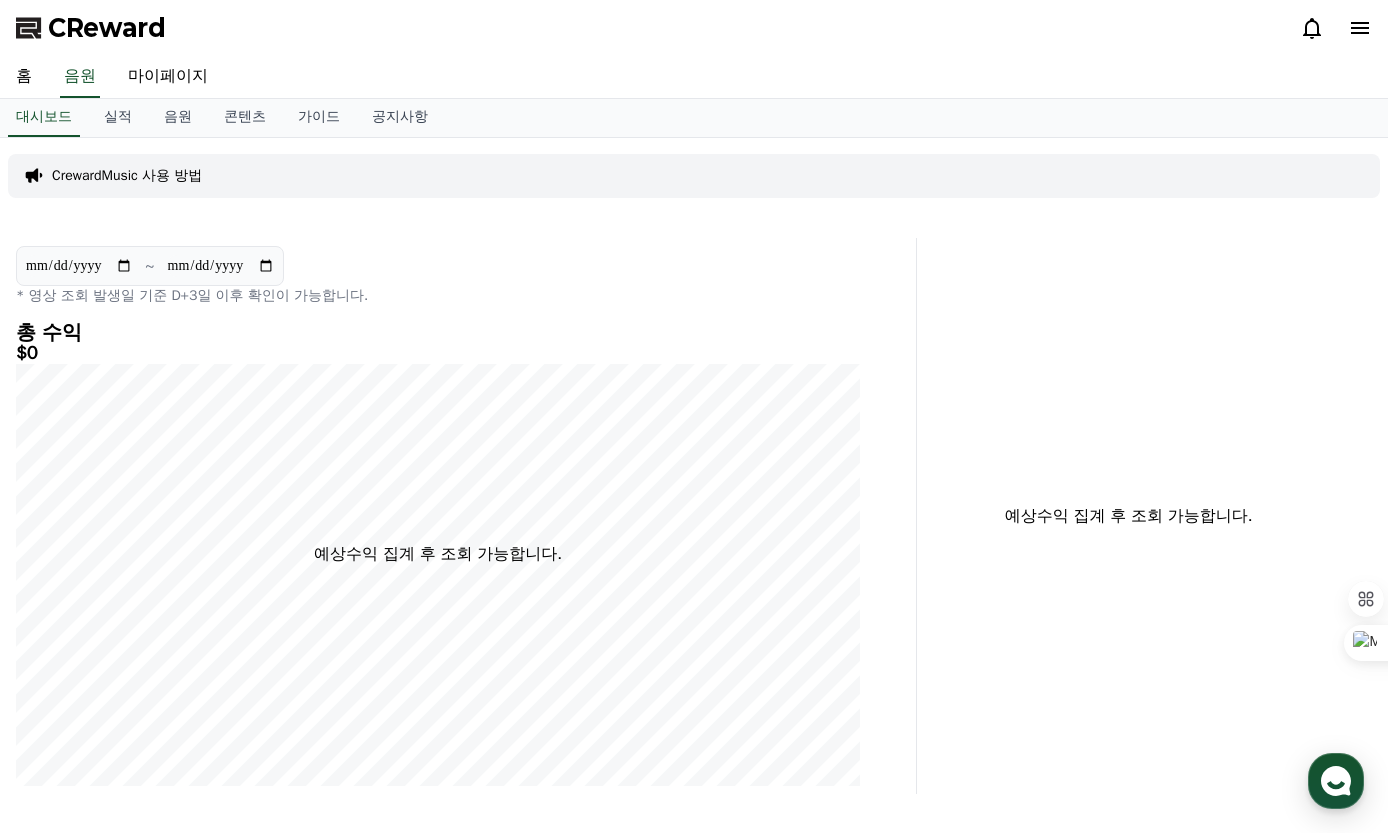 click at bounding box center (1336, 28) 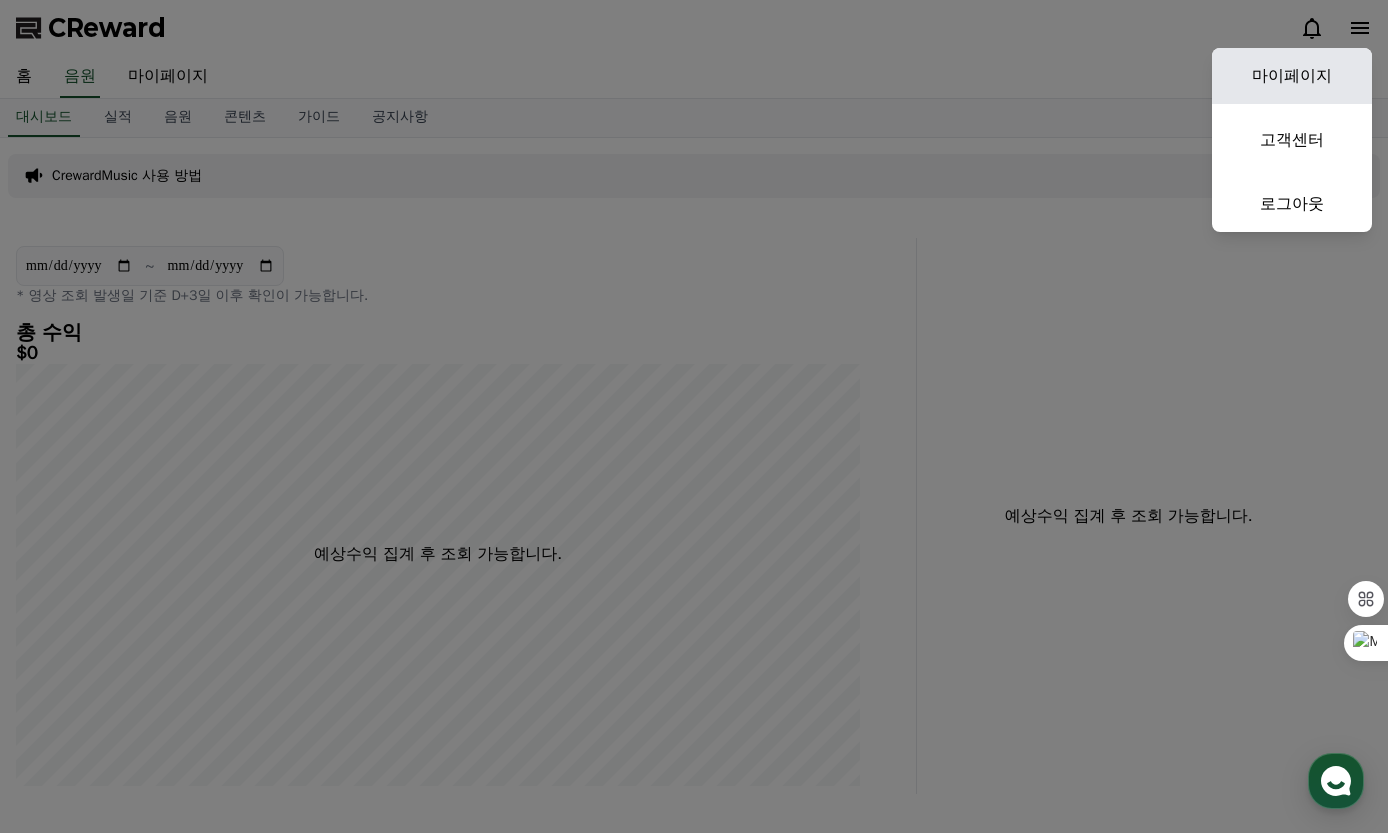 click on "마이페이지" at bounding box center [1292, 76] 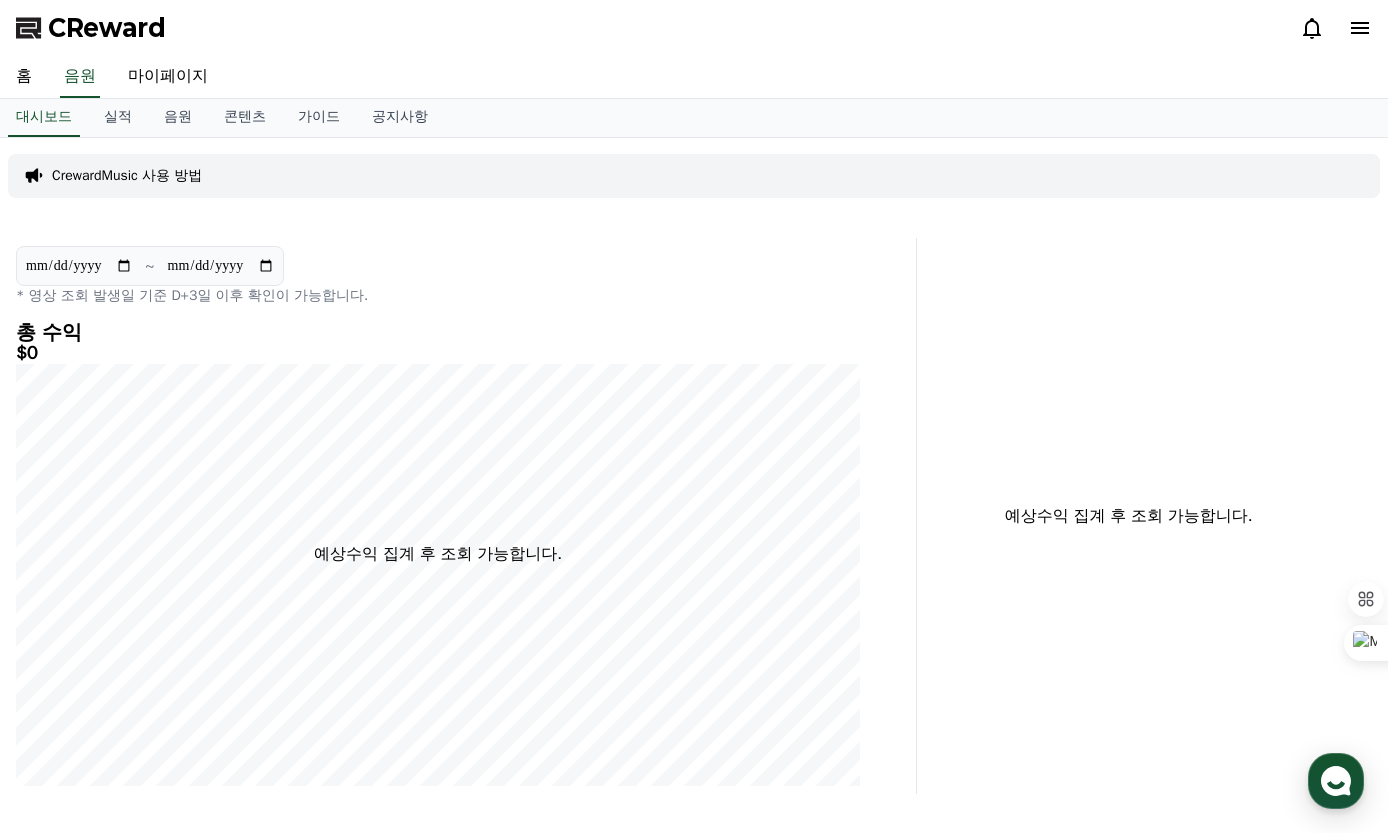 select on "**********" 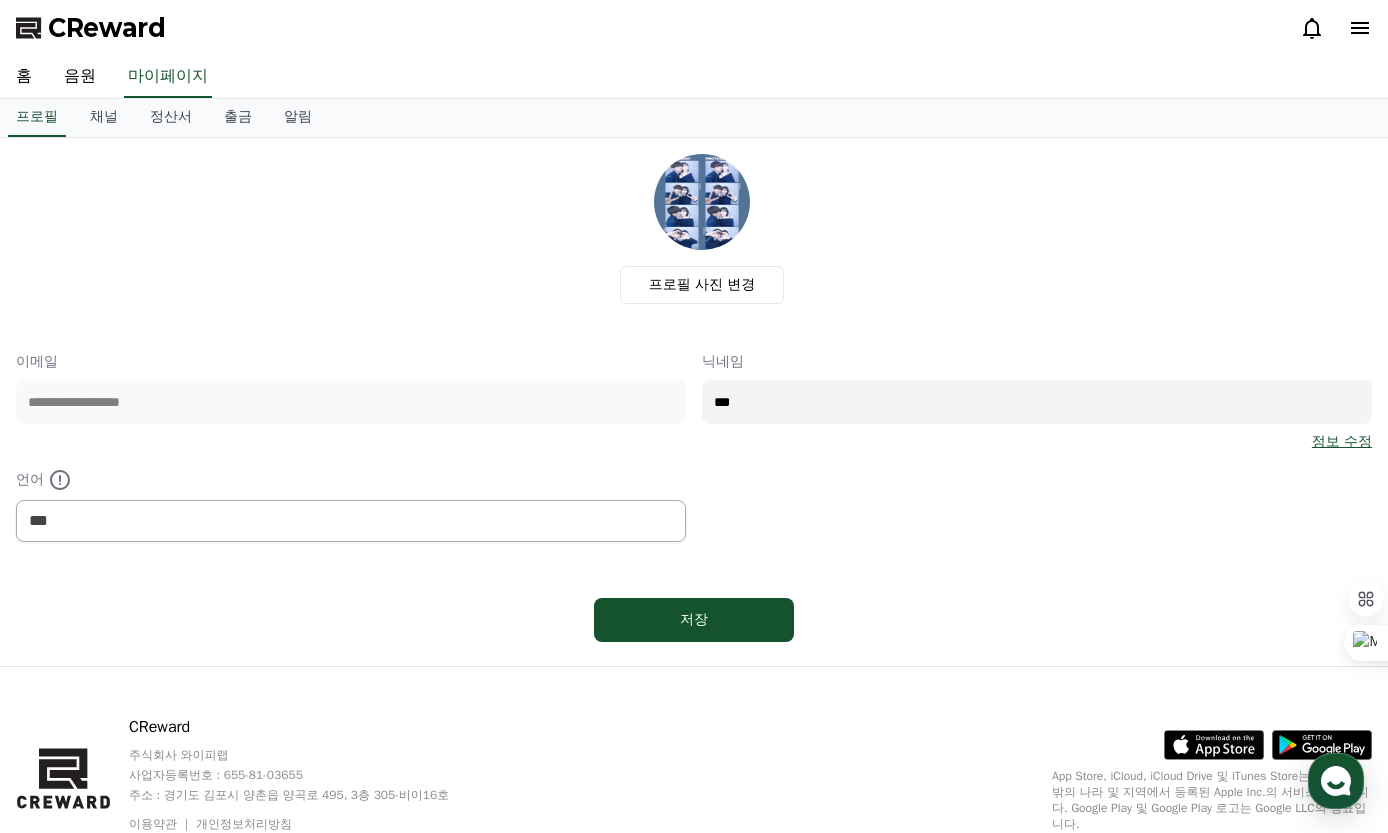 click on "**********" at bounding box center (694, 447) 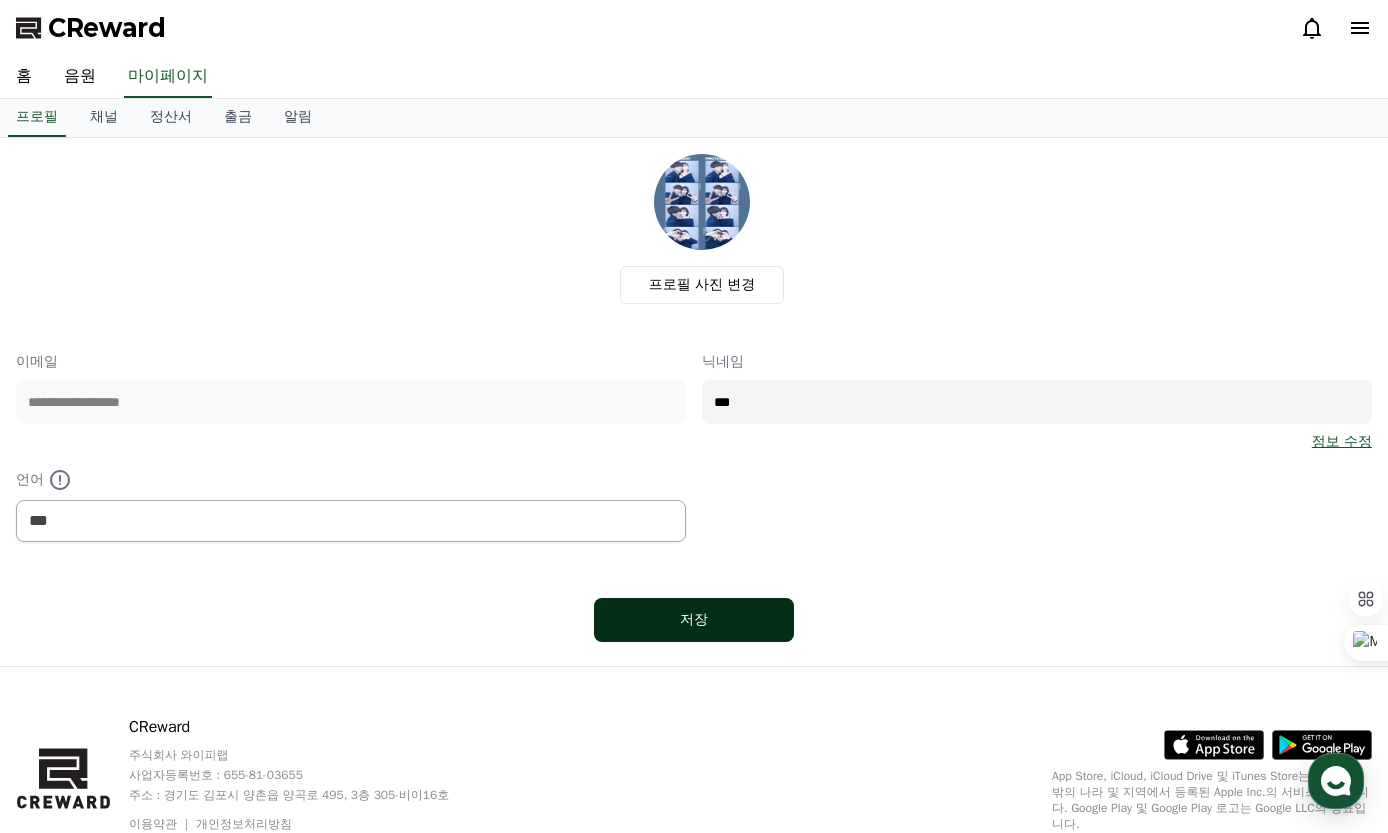 type on "***" 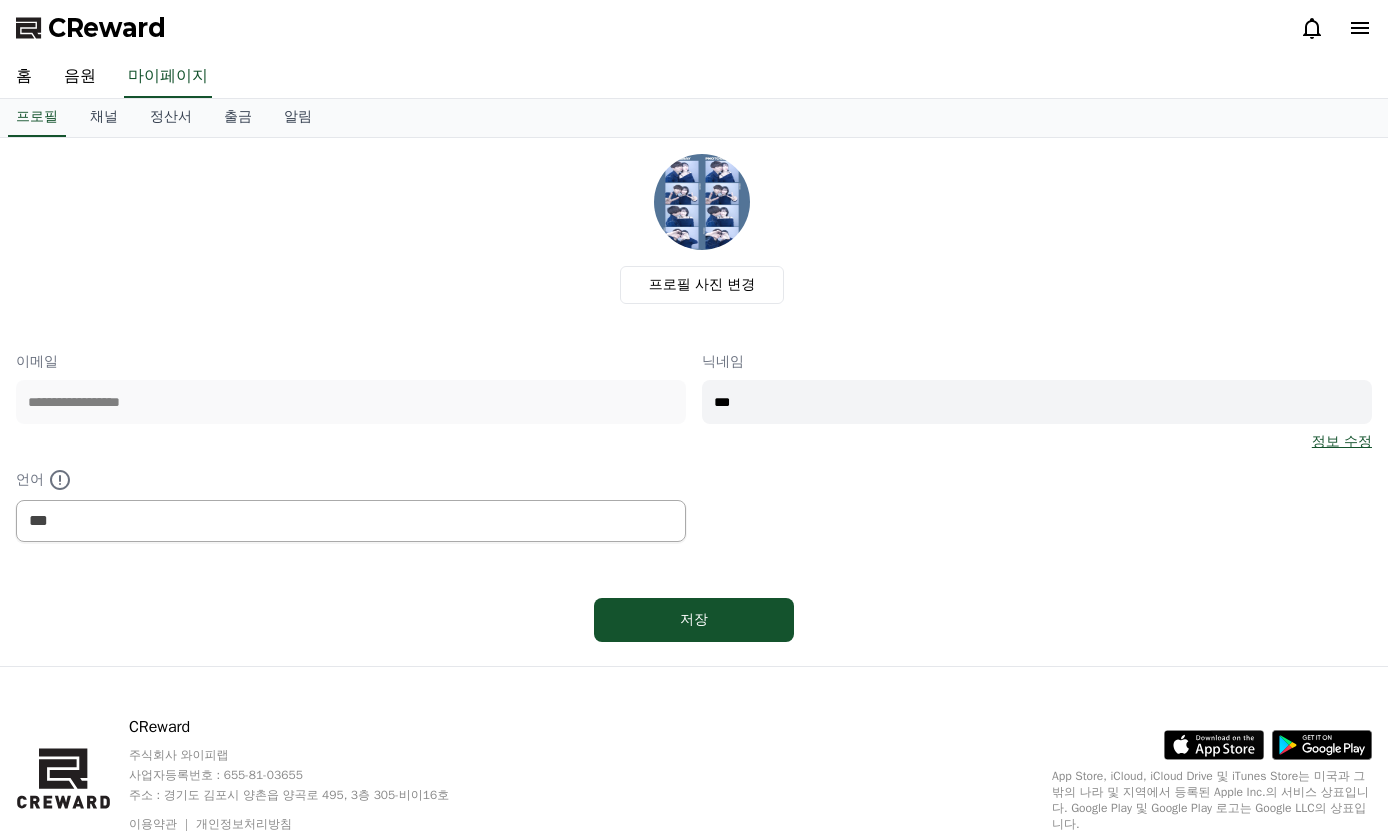 select on "**********" 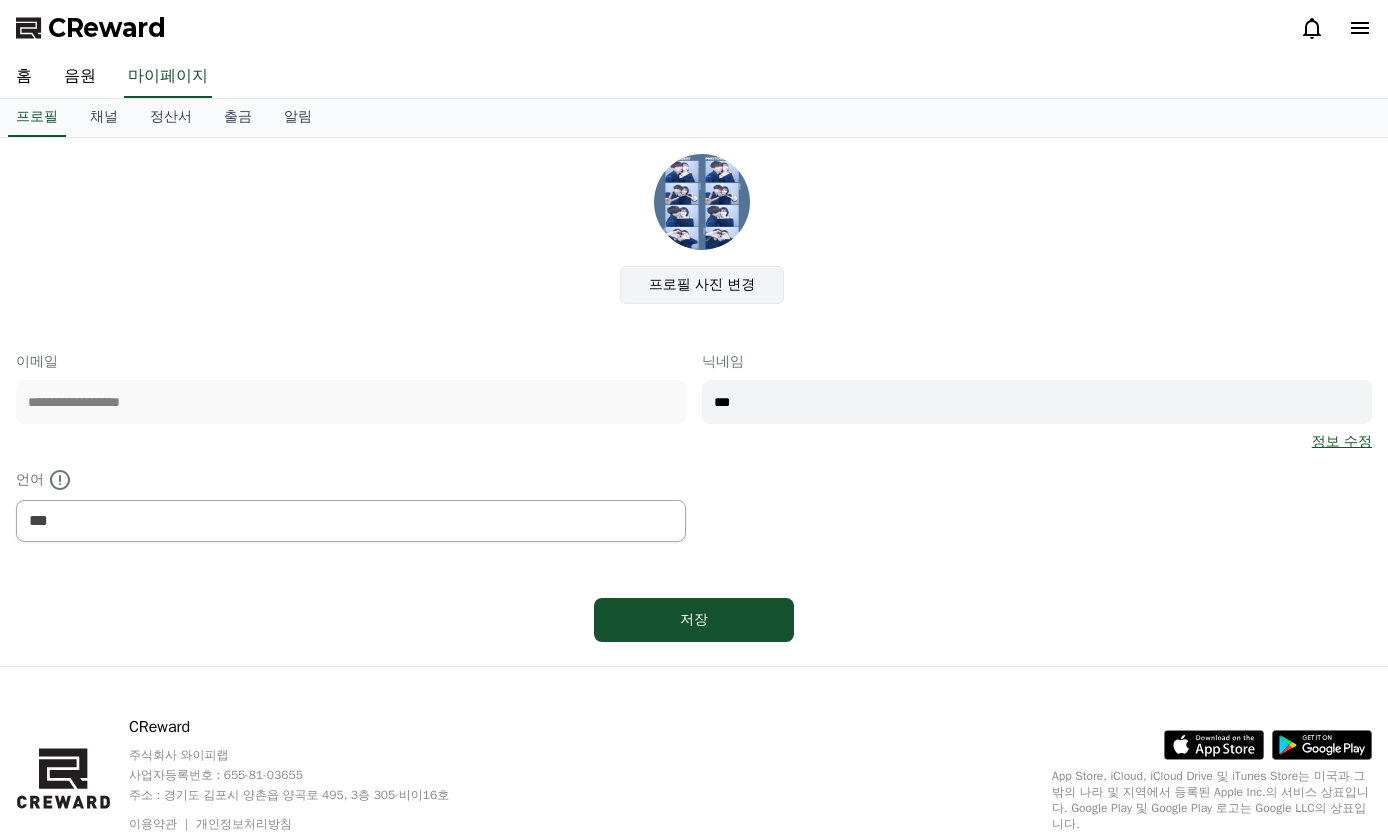 click on "프로필 사진 변경" 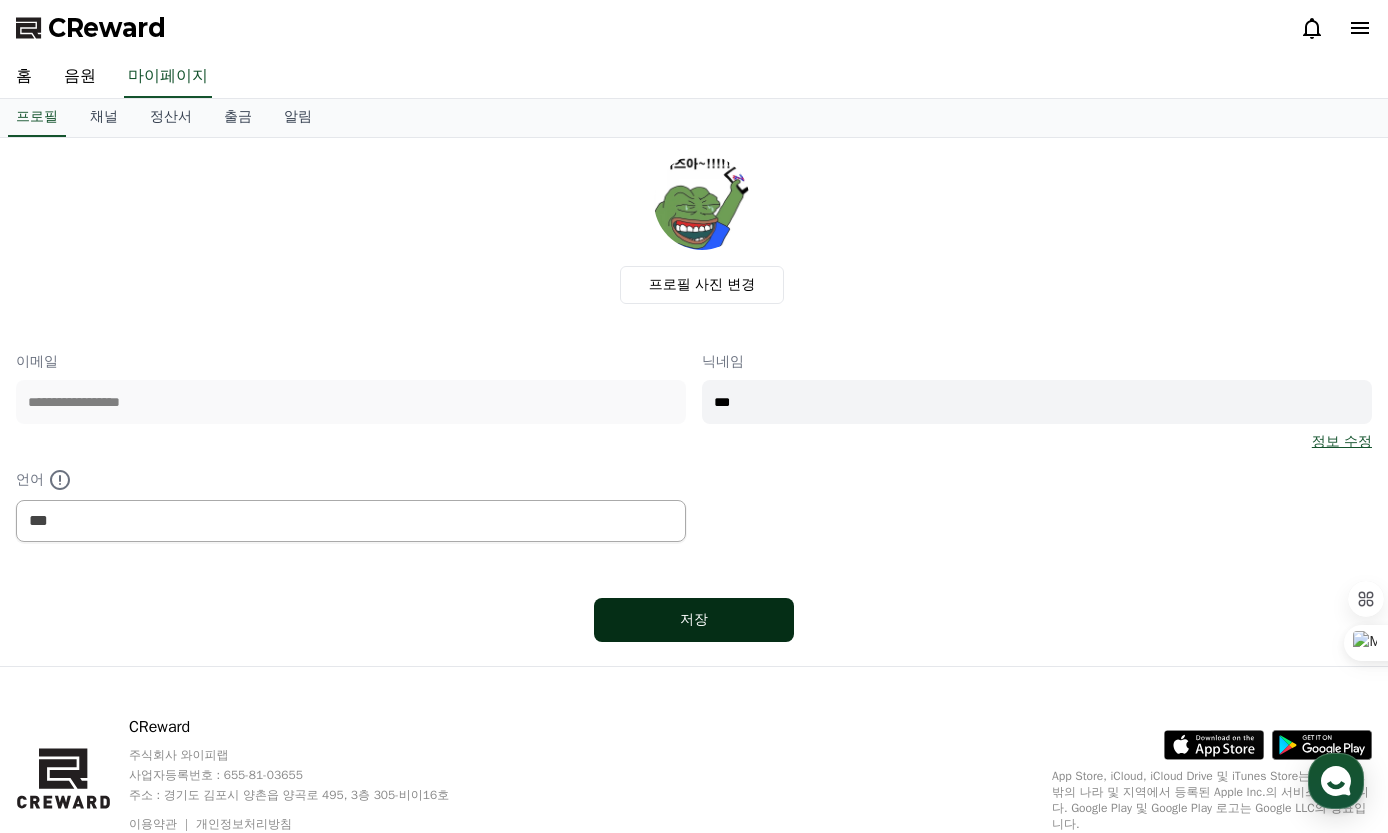 click on "저장" at bounding box center [694, 620] 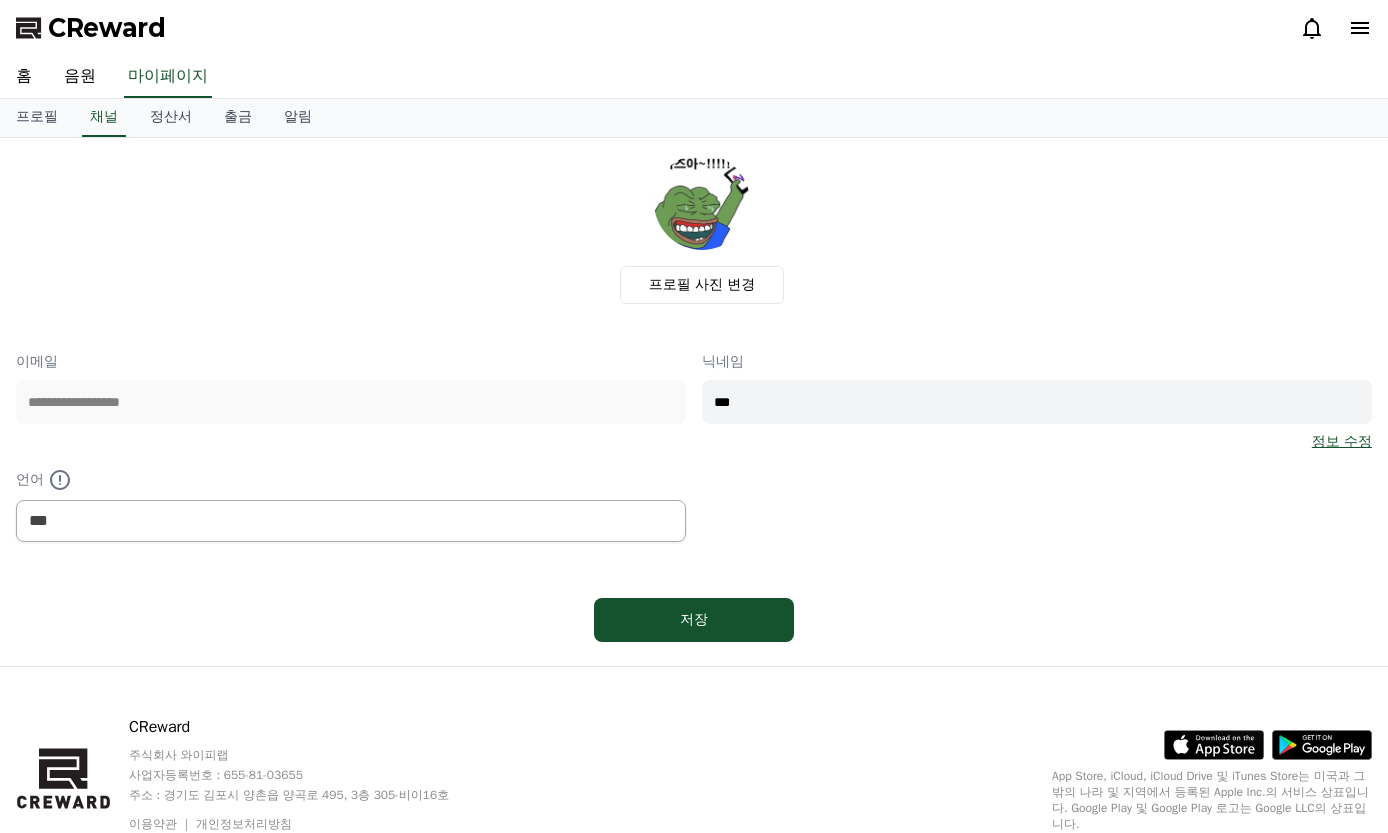 select on "**********" 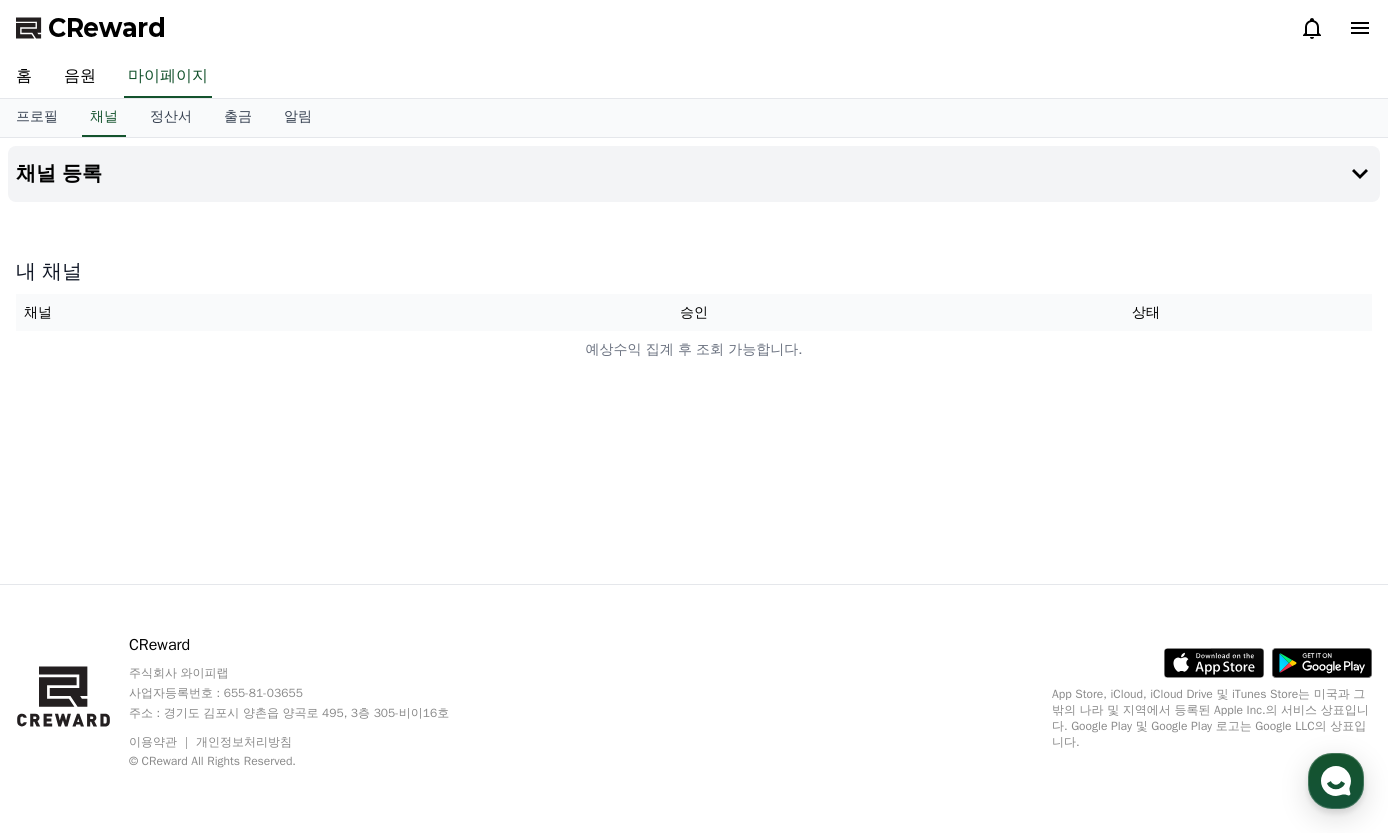 scroll, scrollTop: 0, scrollLeft: 0, axis: both 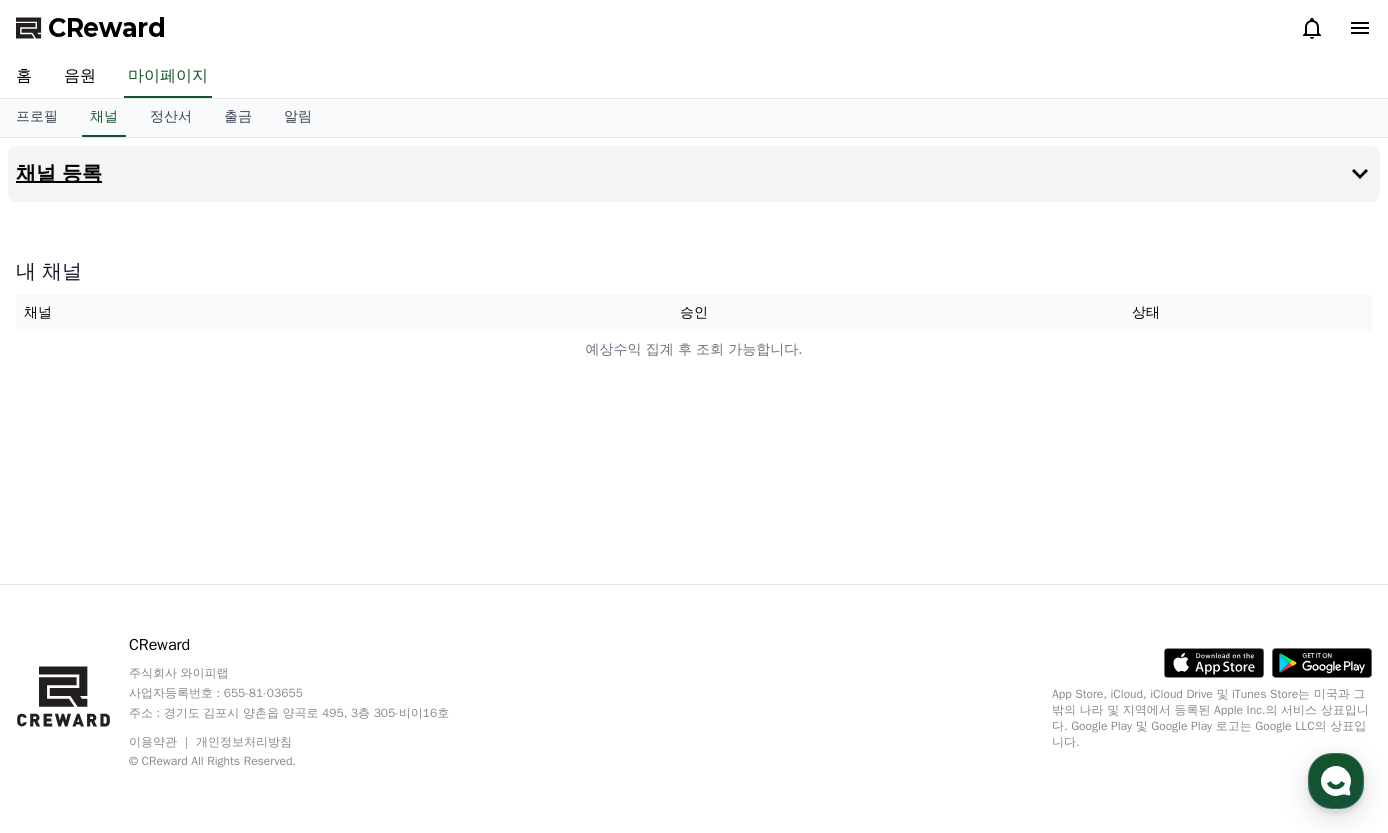 click on "채널 등록" at bounding box center [694, 174] 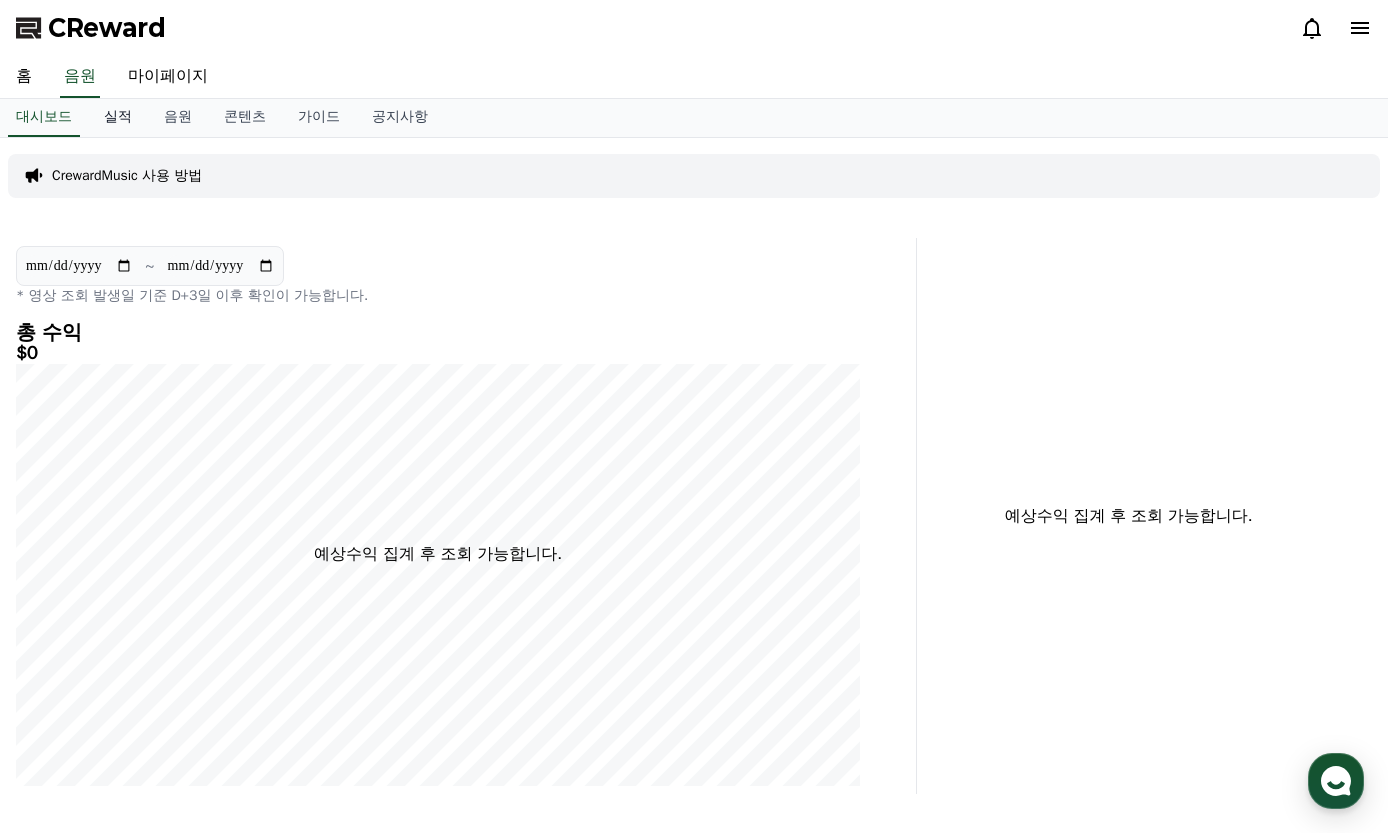 scroll, scrollTop: 0, scrollLeft: 0, axis: both 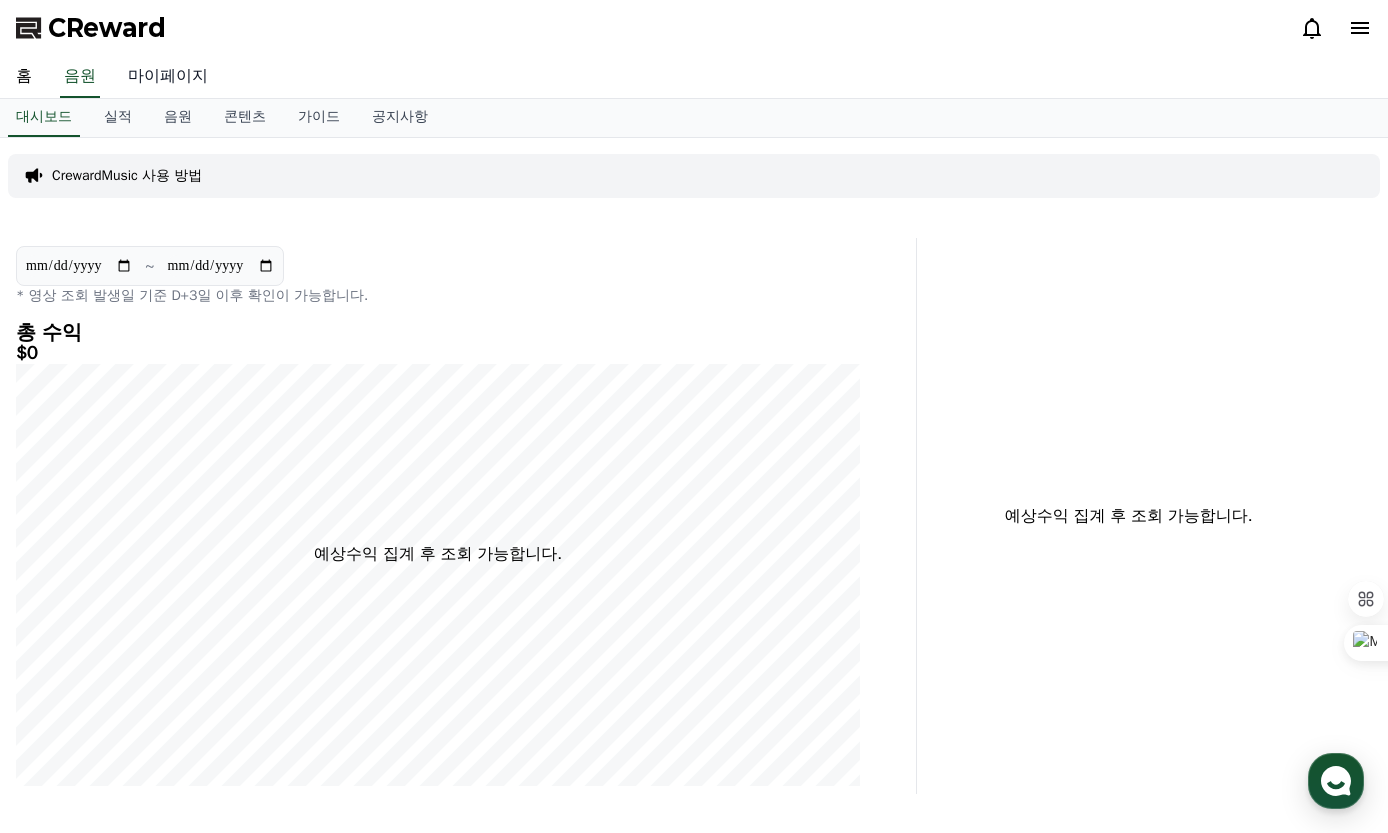 click on "마이페이지" at bounding box center (168, 77) 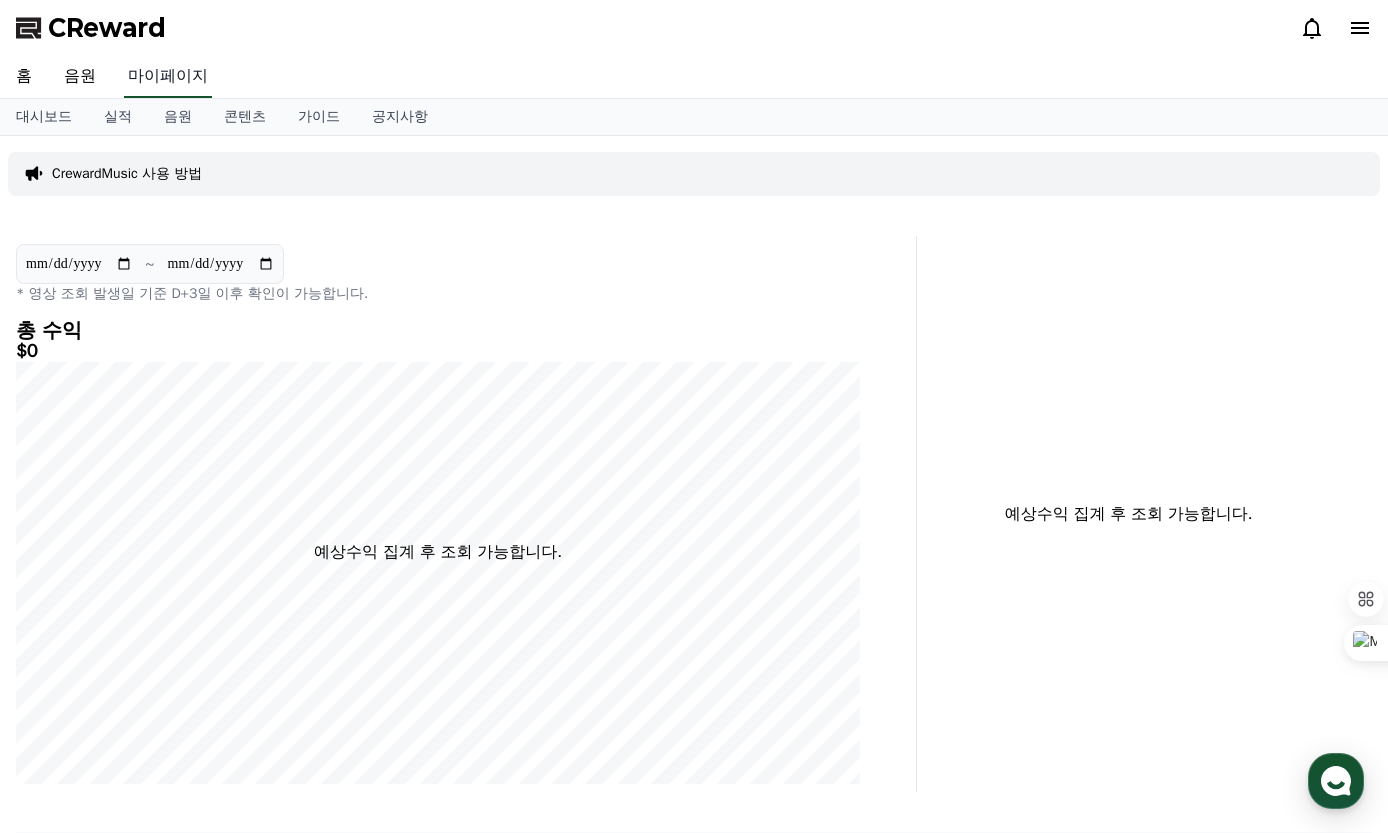 select on "**********" 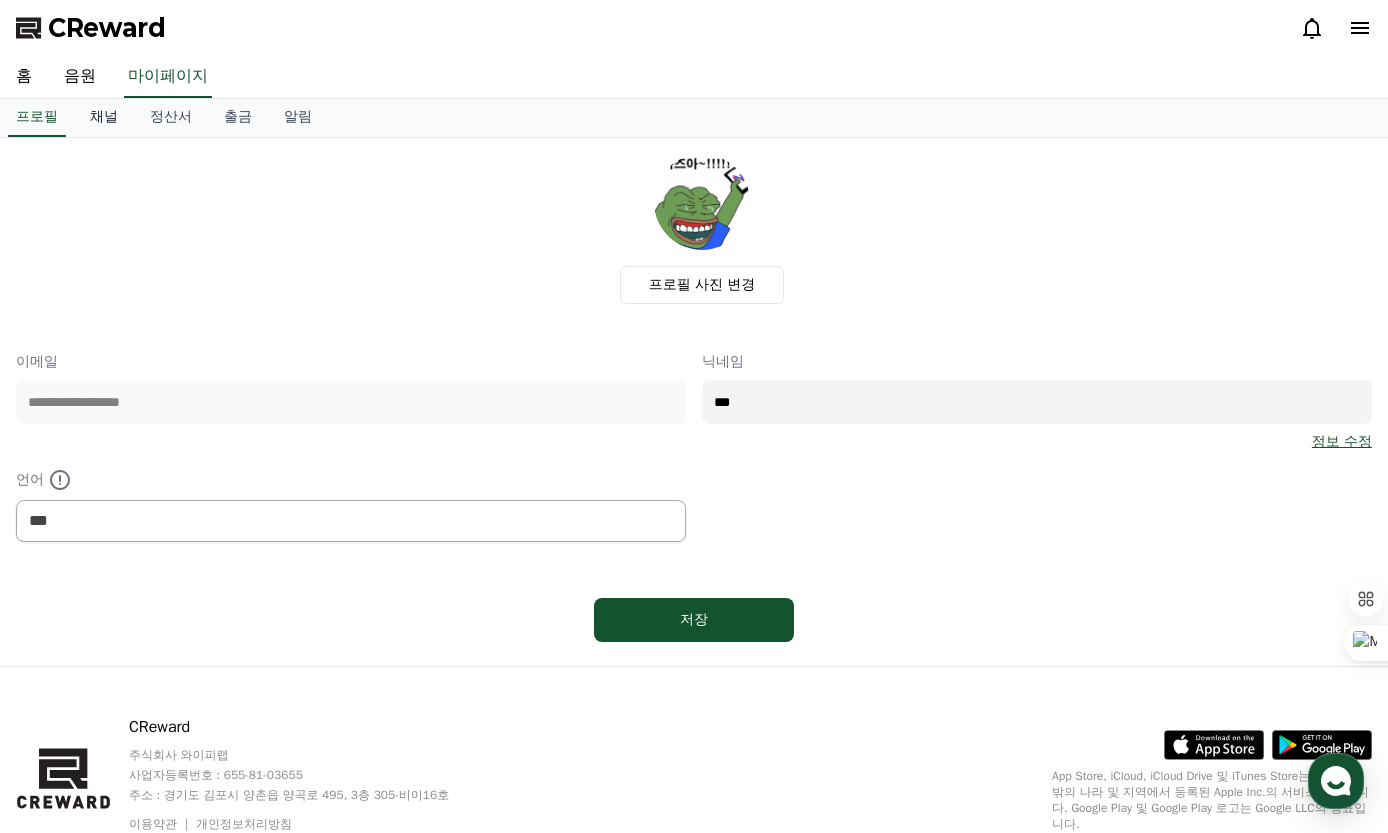 click on "채널" at bounding box center (104, 118) 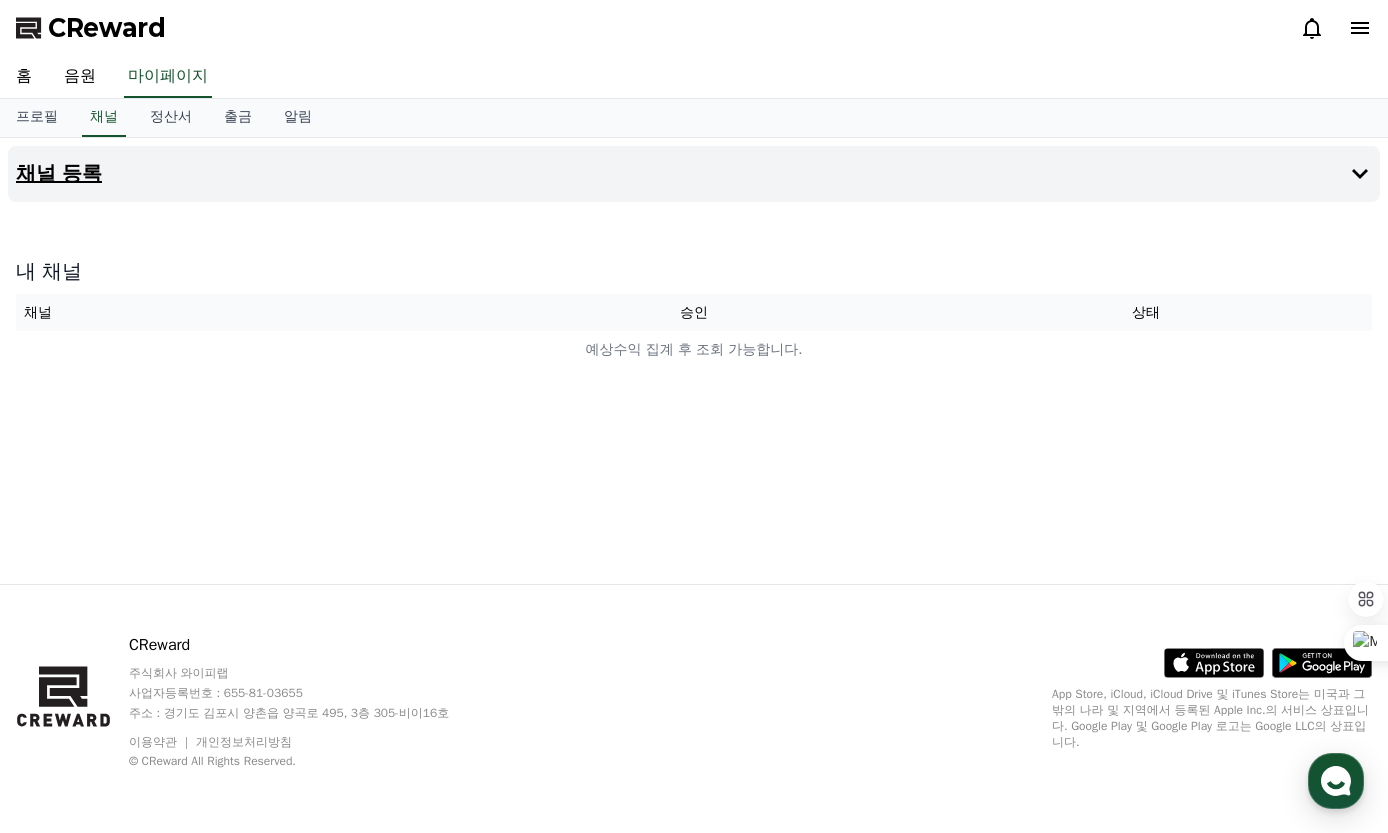 click on "채널 등록" at bounding box center [694, 174] 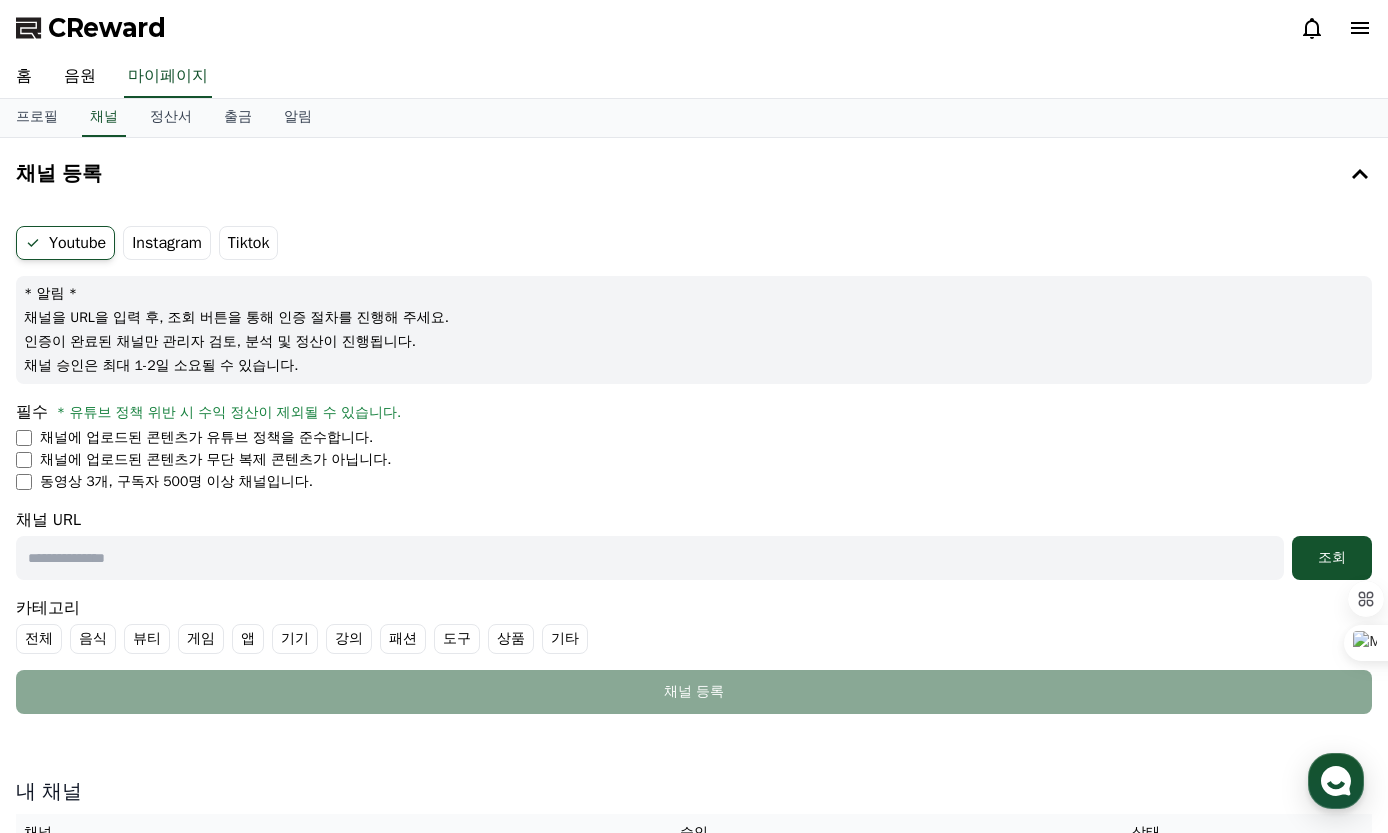 click on "Tiktok" at bounding box center [249, 243] 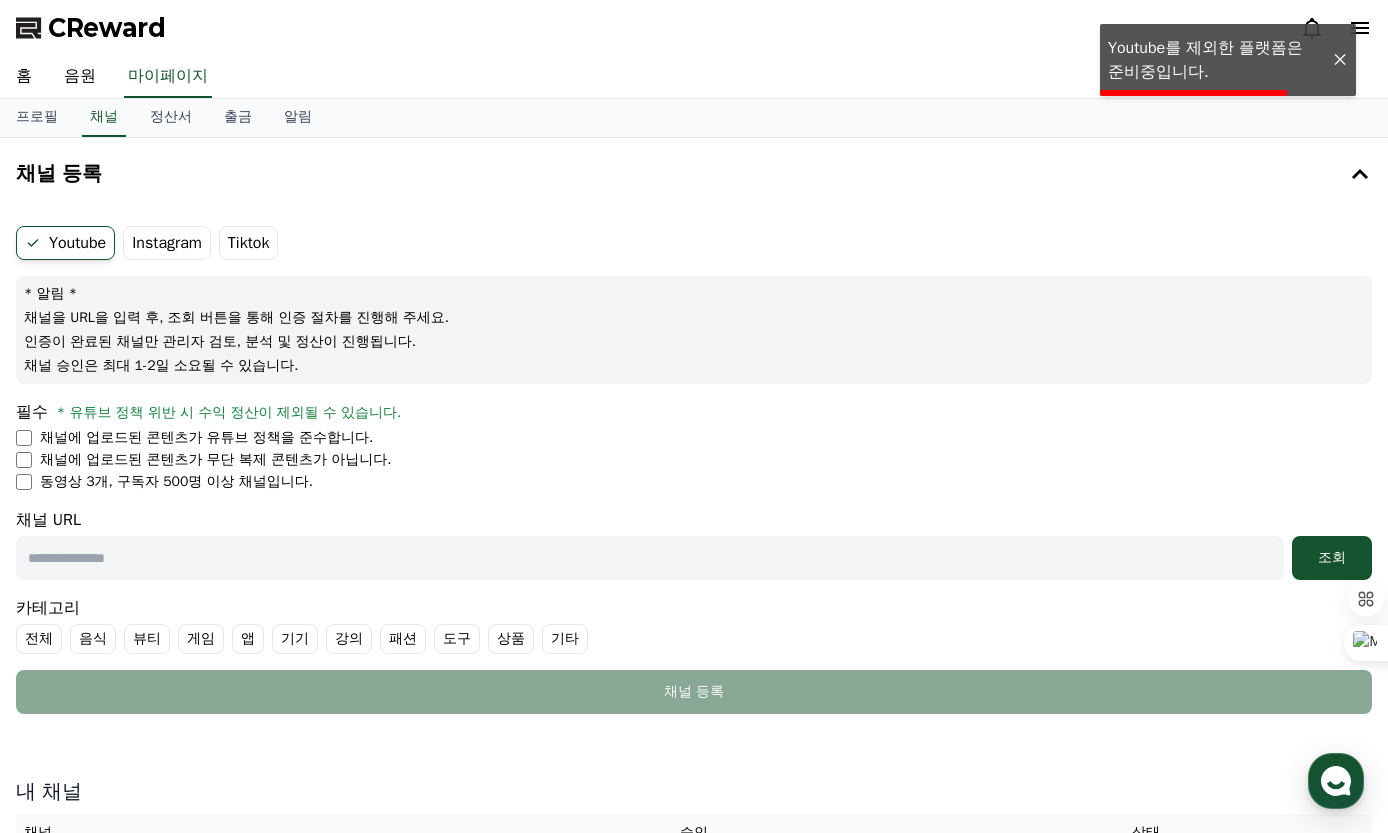 click on "Instagram" at bounding box center (167, 243) 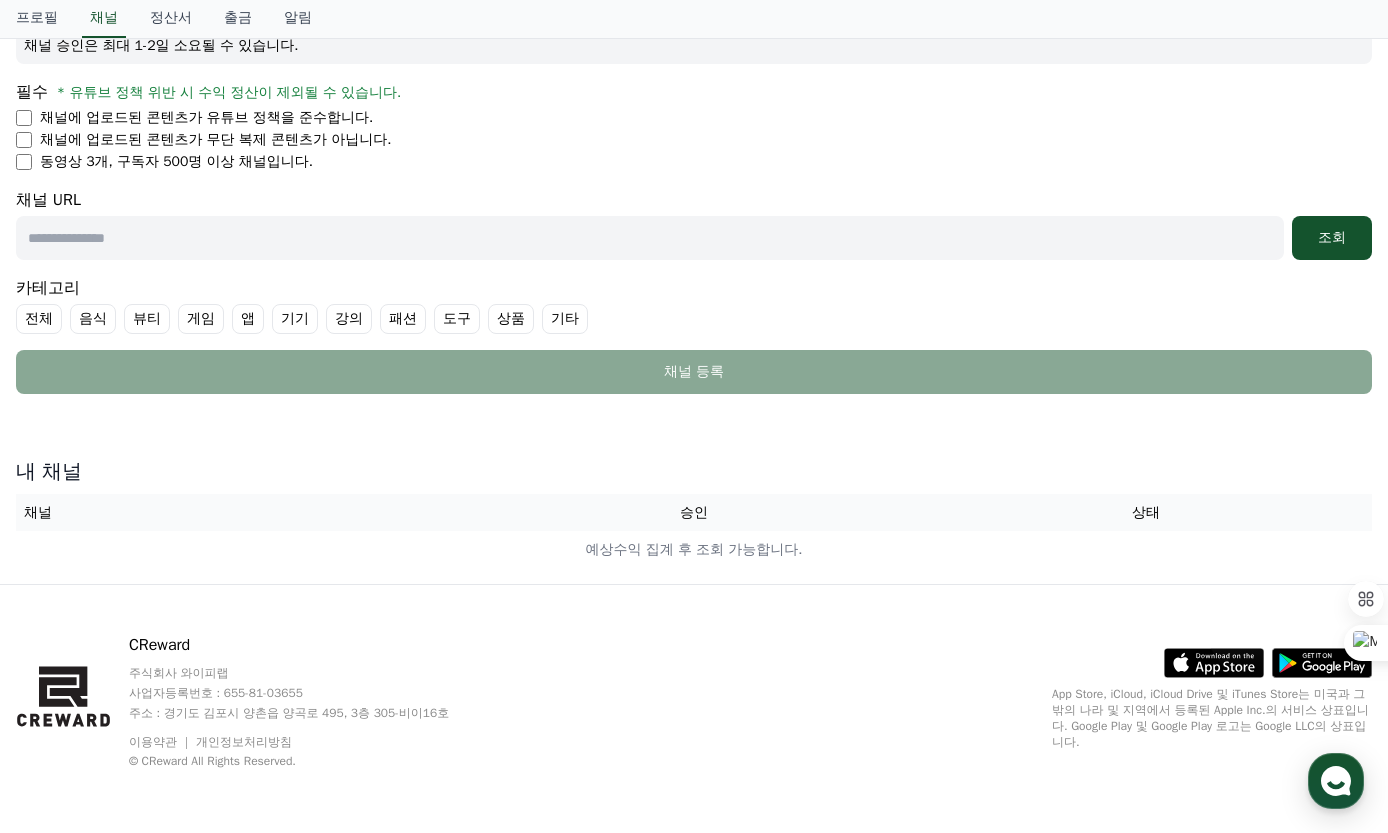 scroll, scrollTop: 0, scrollLeft: 0, axis: both 